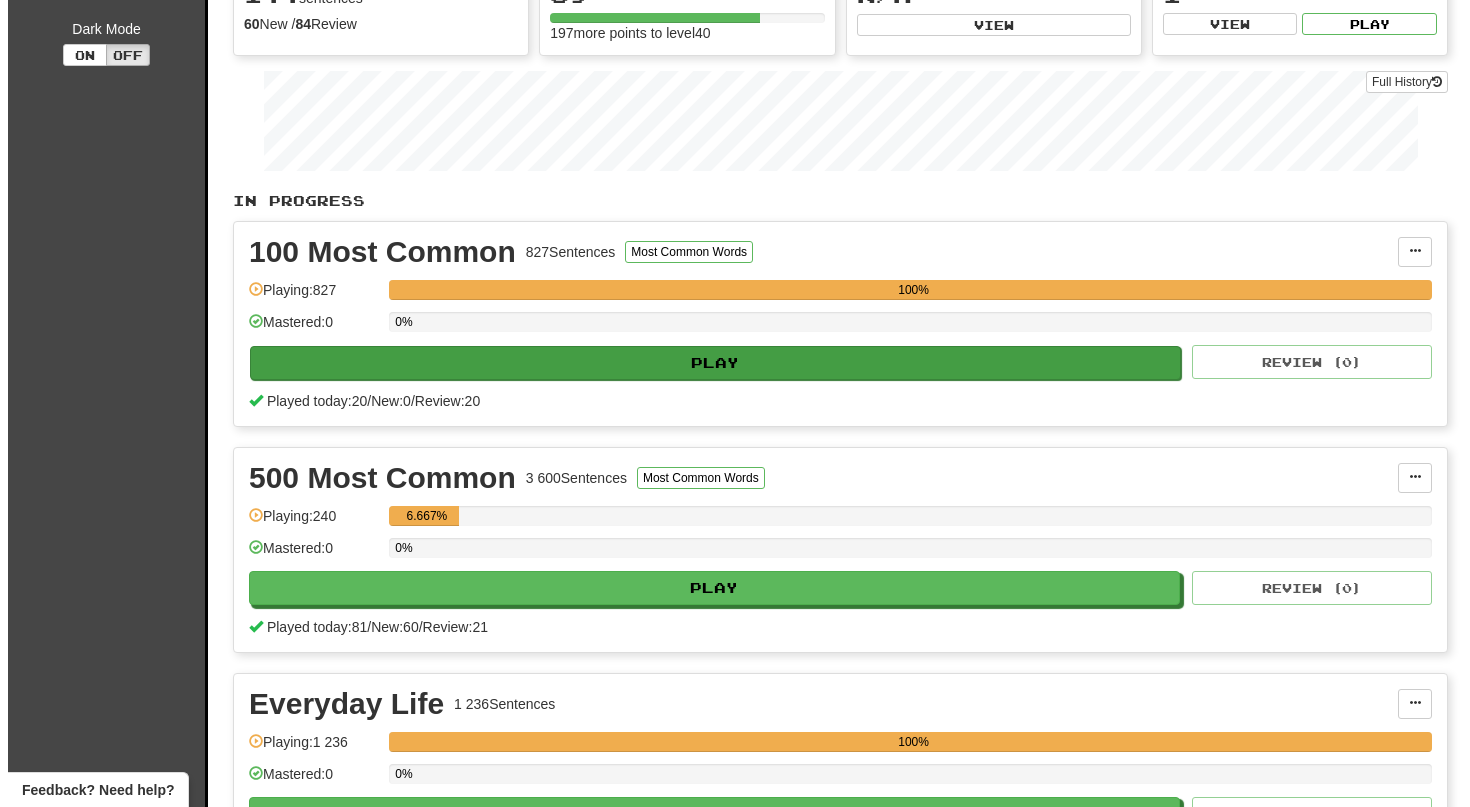 scroll, scrollTop: 243, scrollLeft: 0, axis: vertical 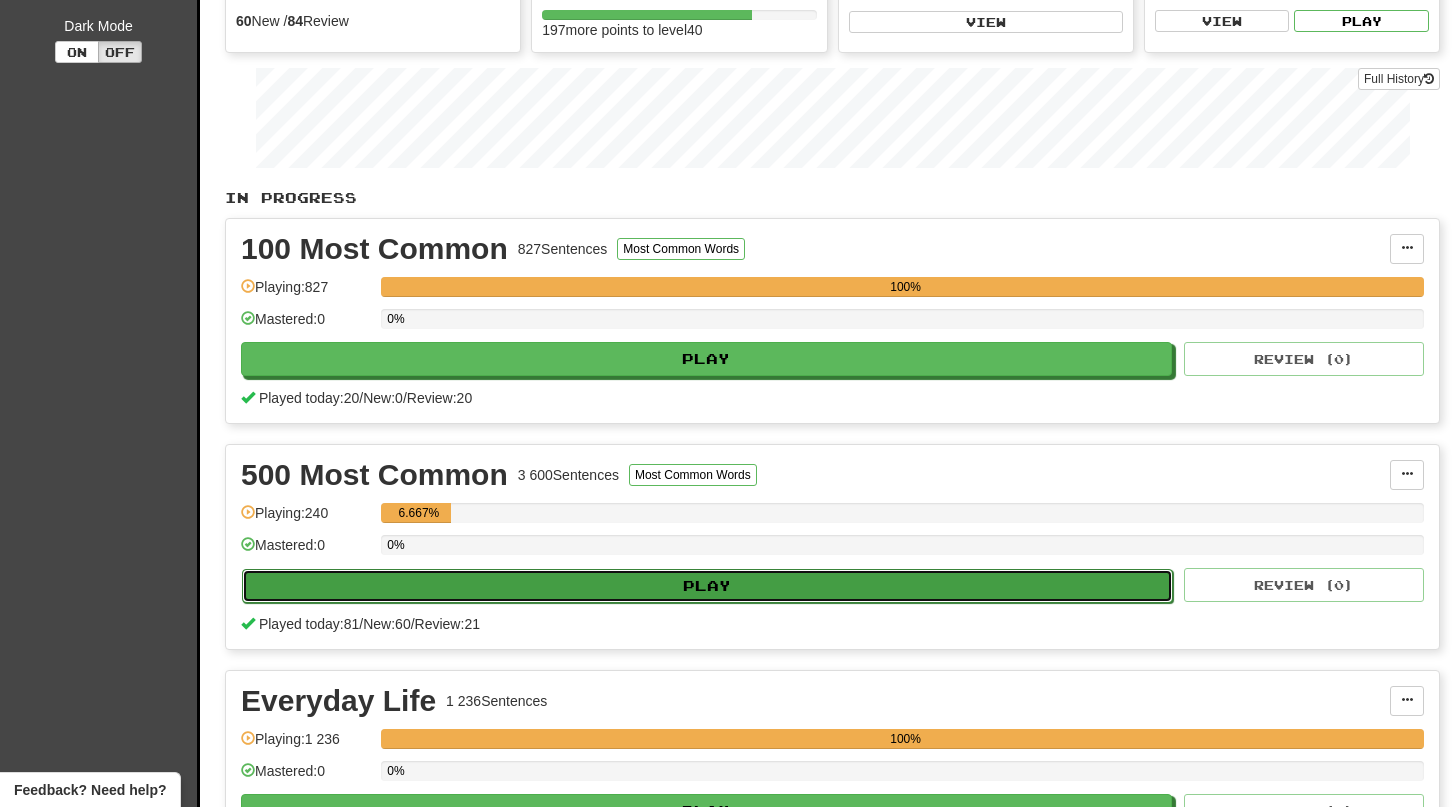 click on "Play" at bounding box center (707, 586) 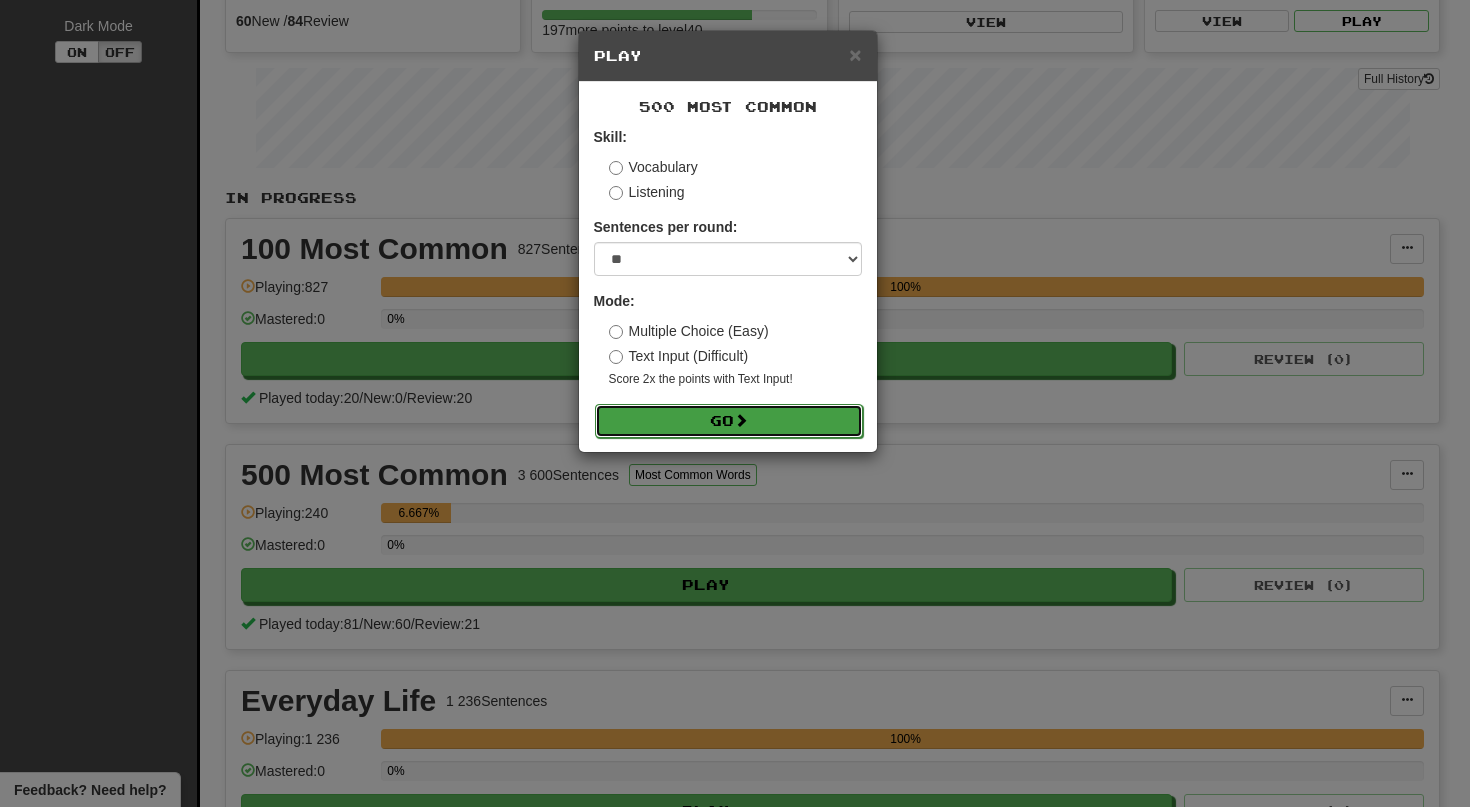 click on "Go" at bounding box center (729, 421) 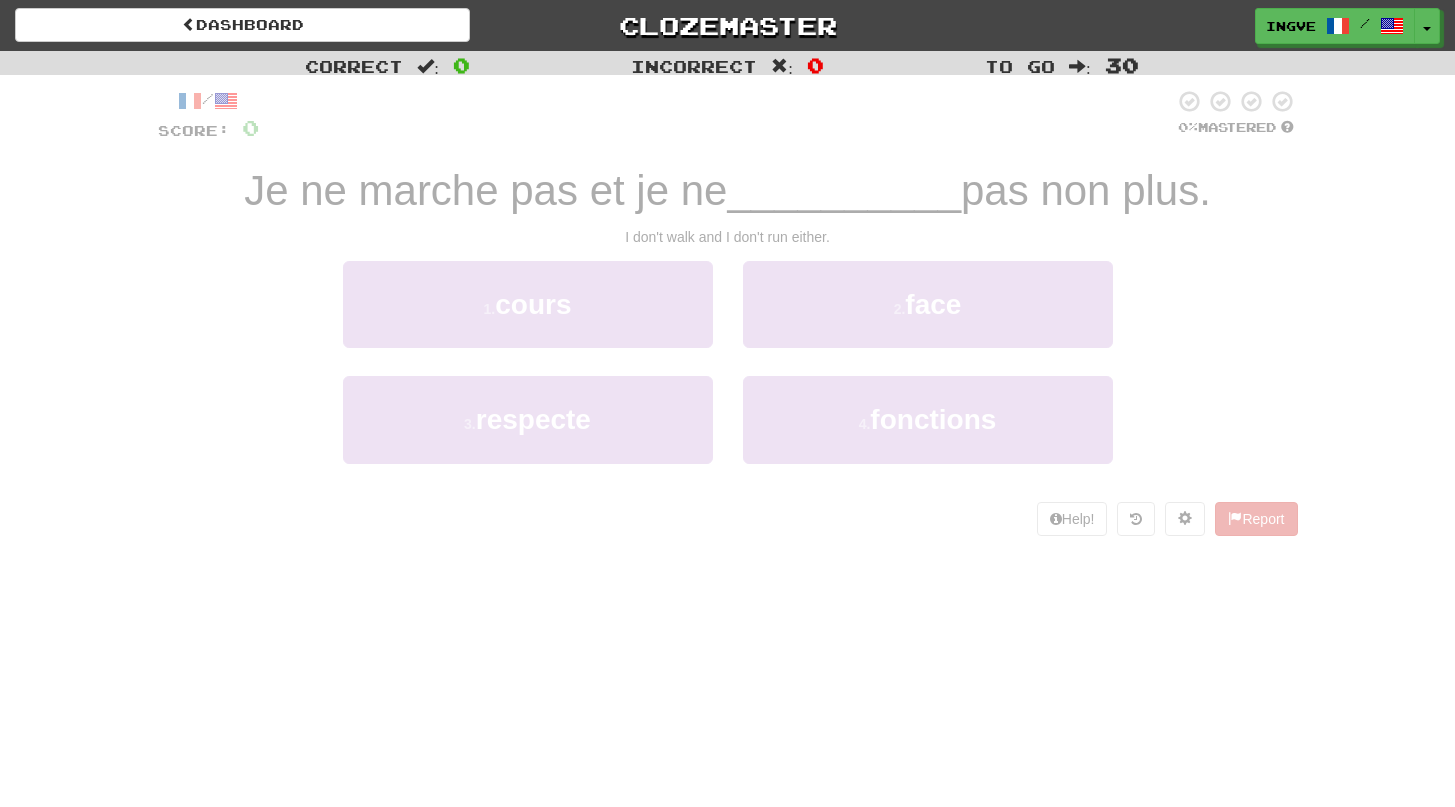 scroll, scrollTop: 0, scrollLeft: 0, axis: both 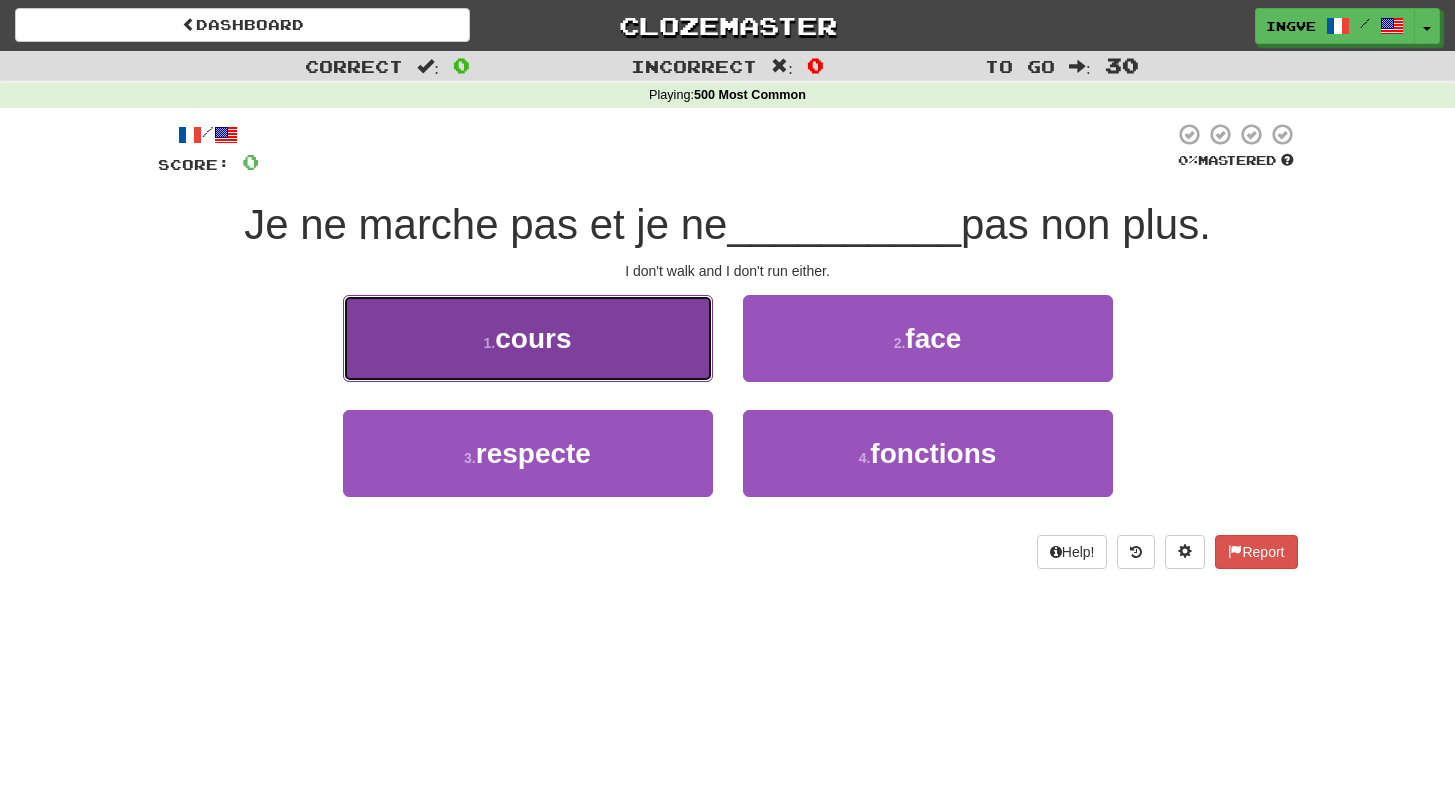 click on "1 .  cours" at bounding box center (528, 338) 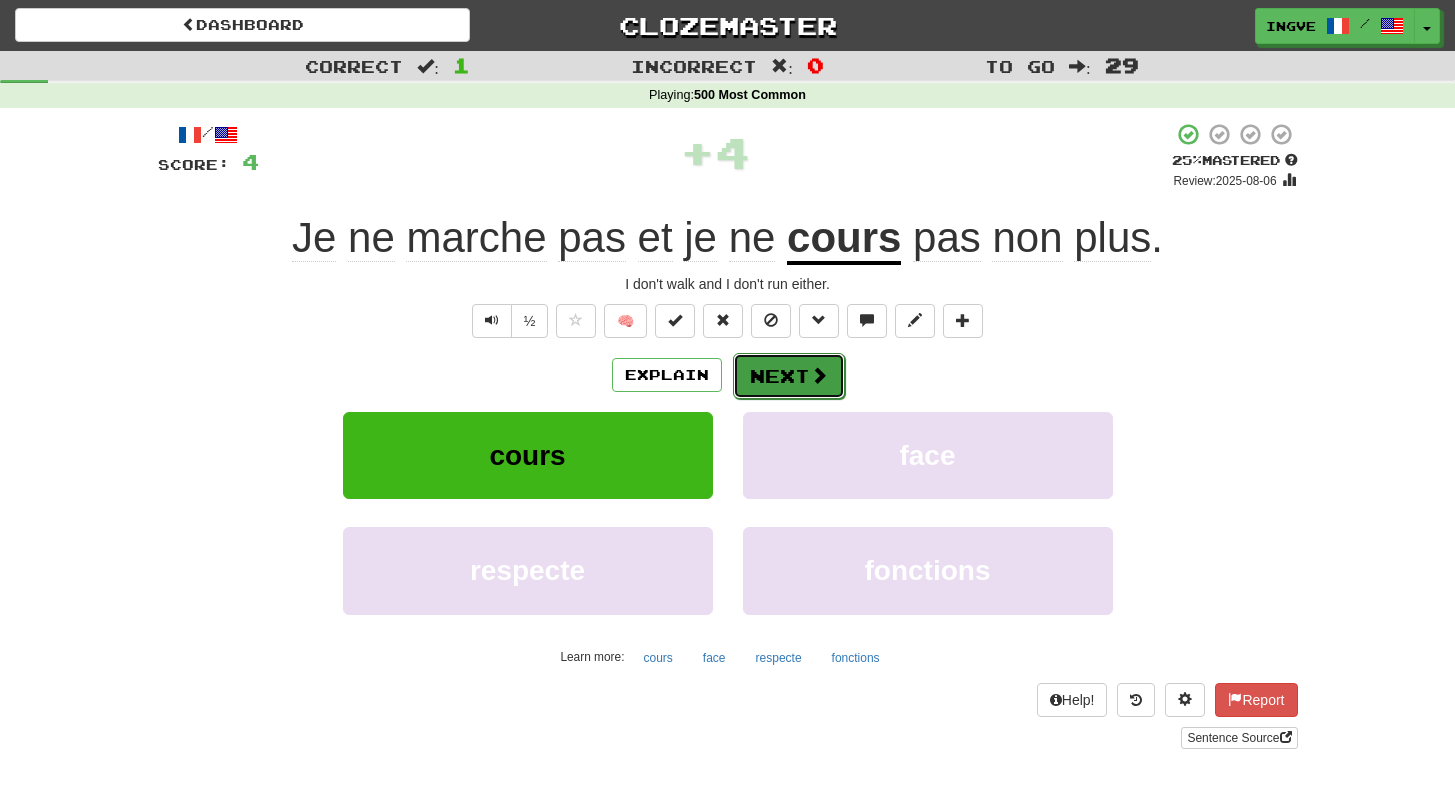click on "Next" at bounding box center [789, 376] 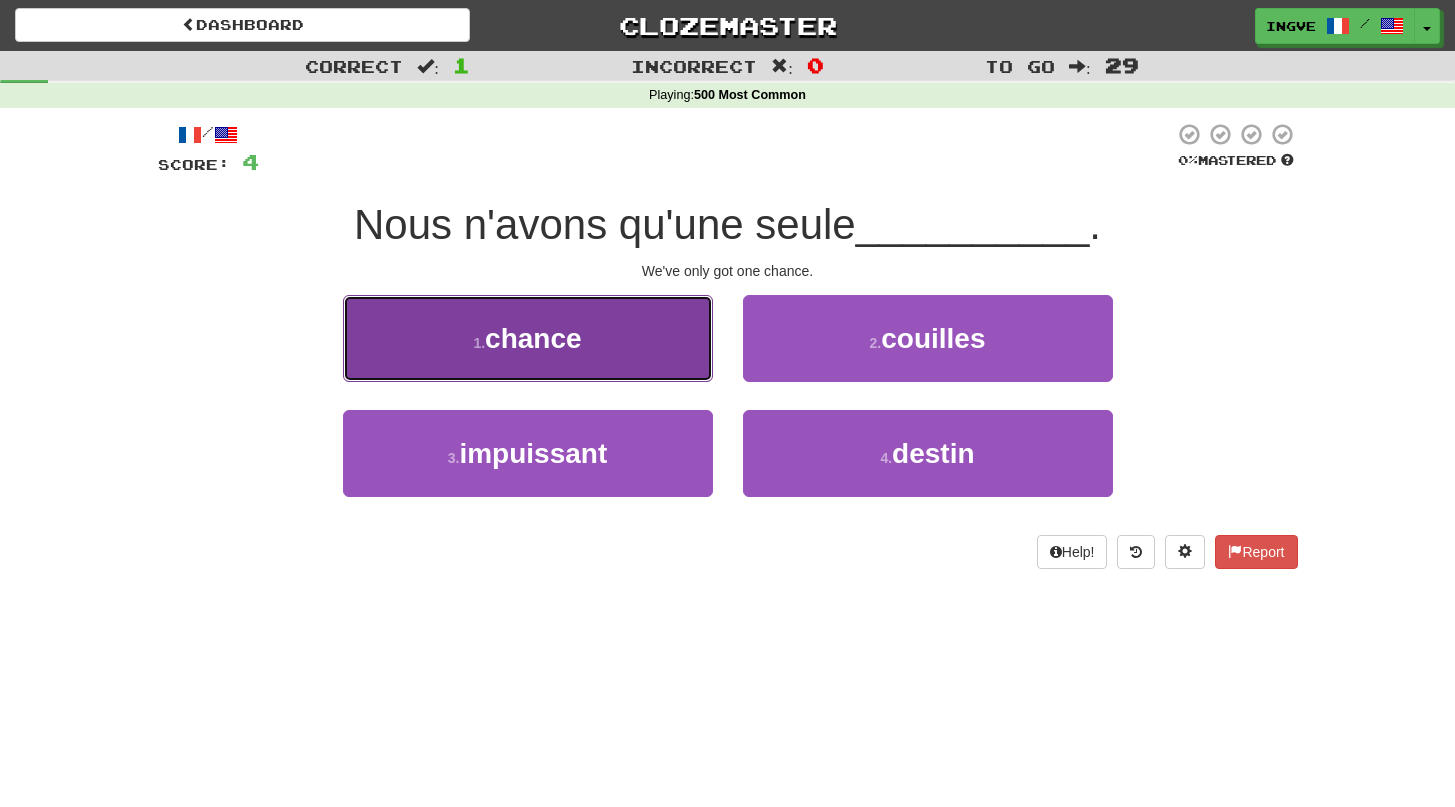 click on "1 .  chance" at bounding box center [528, 338] 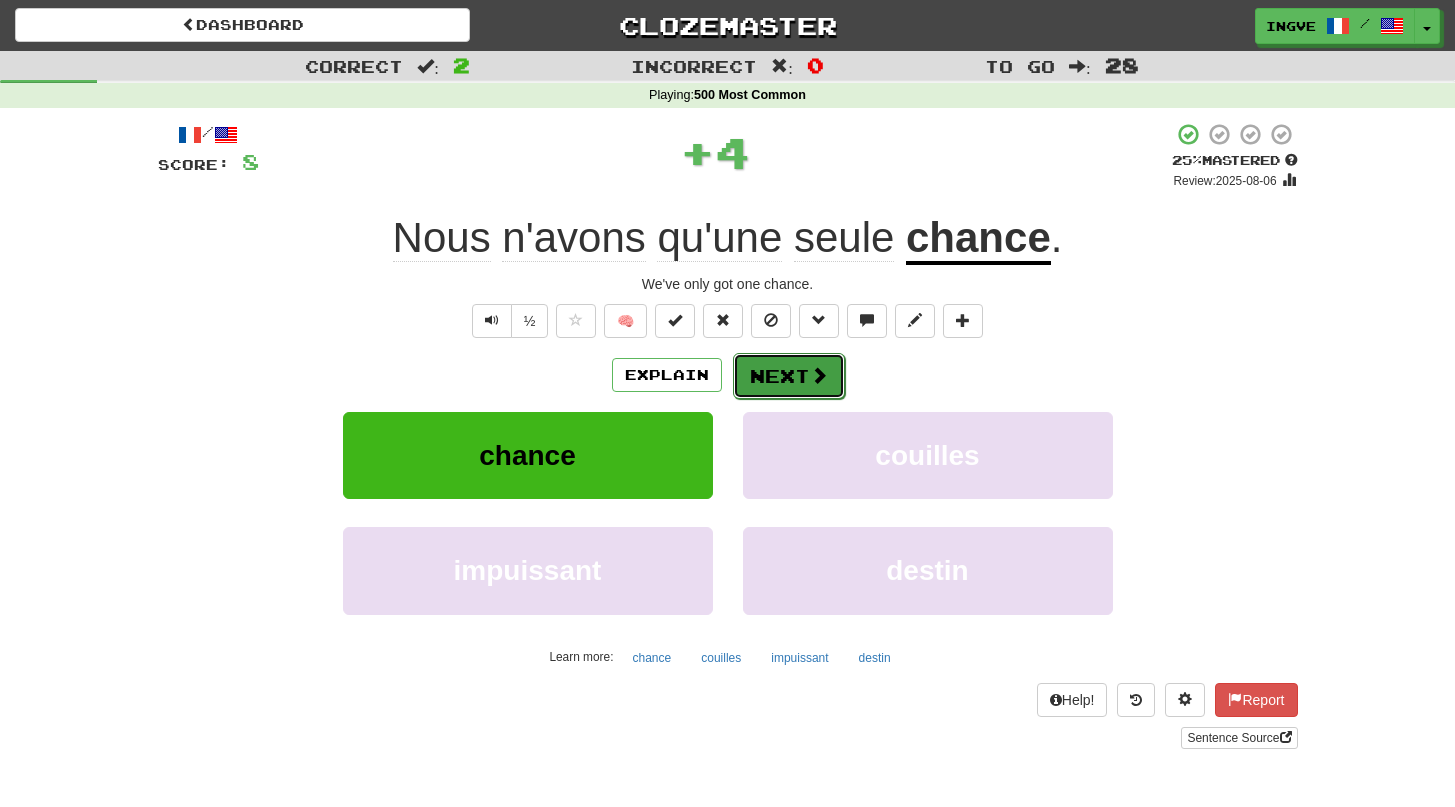 click on "Next" at bounding box center (789, 376) 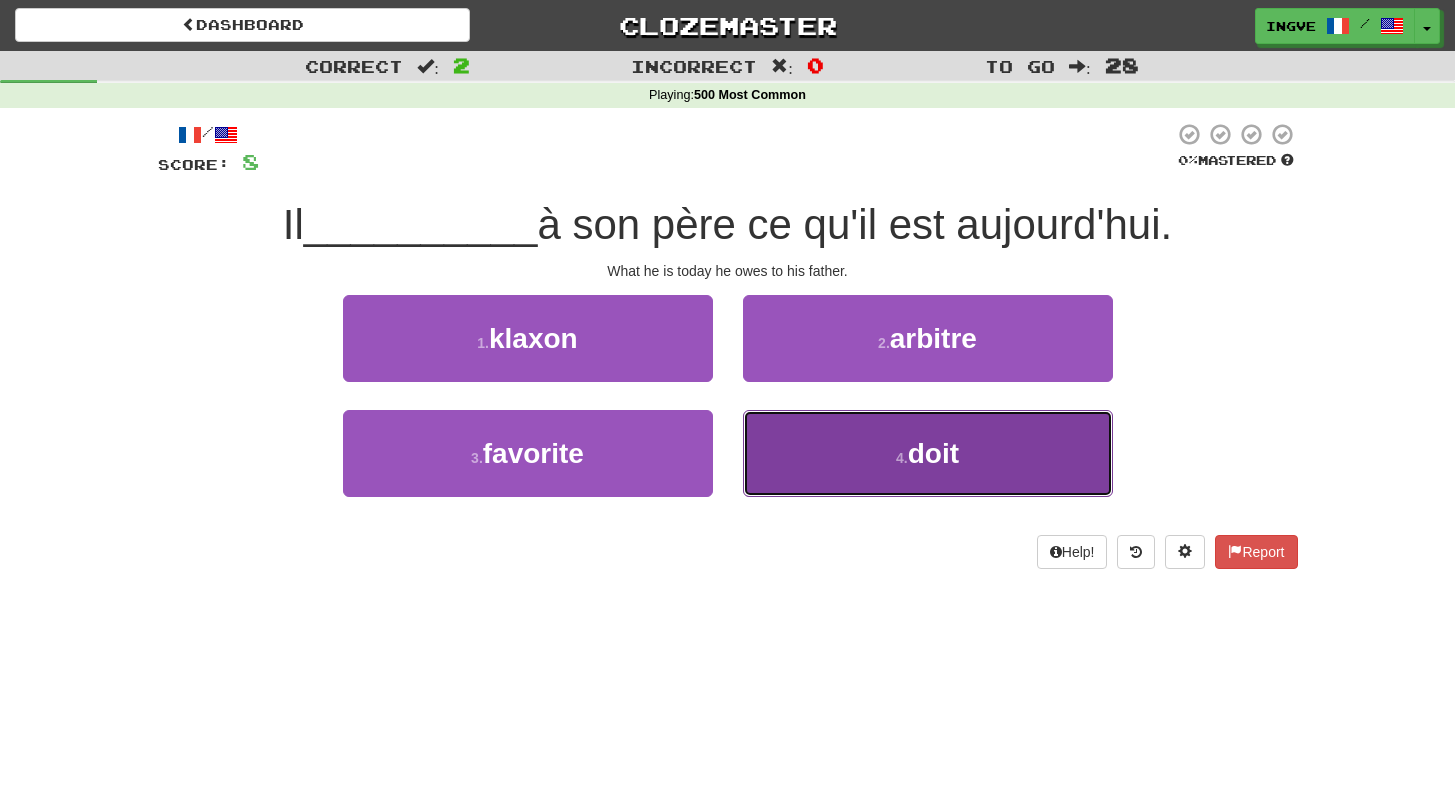 click on "4 .  doit" at bounding box center (928, 453) 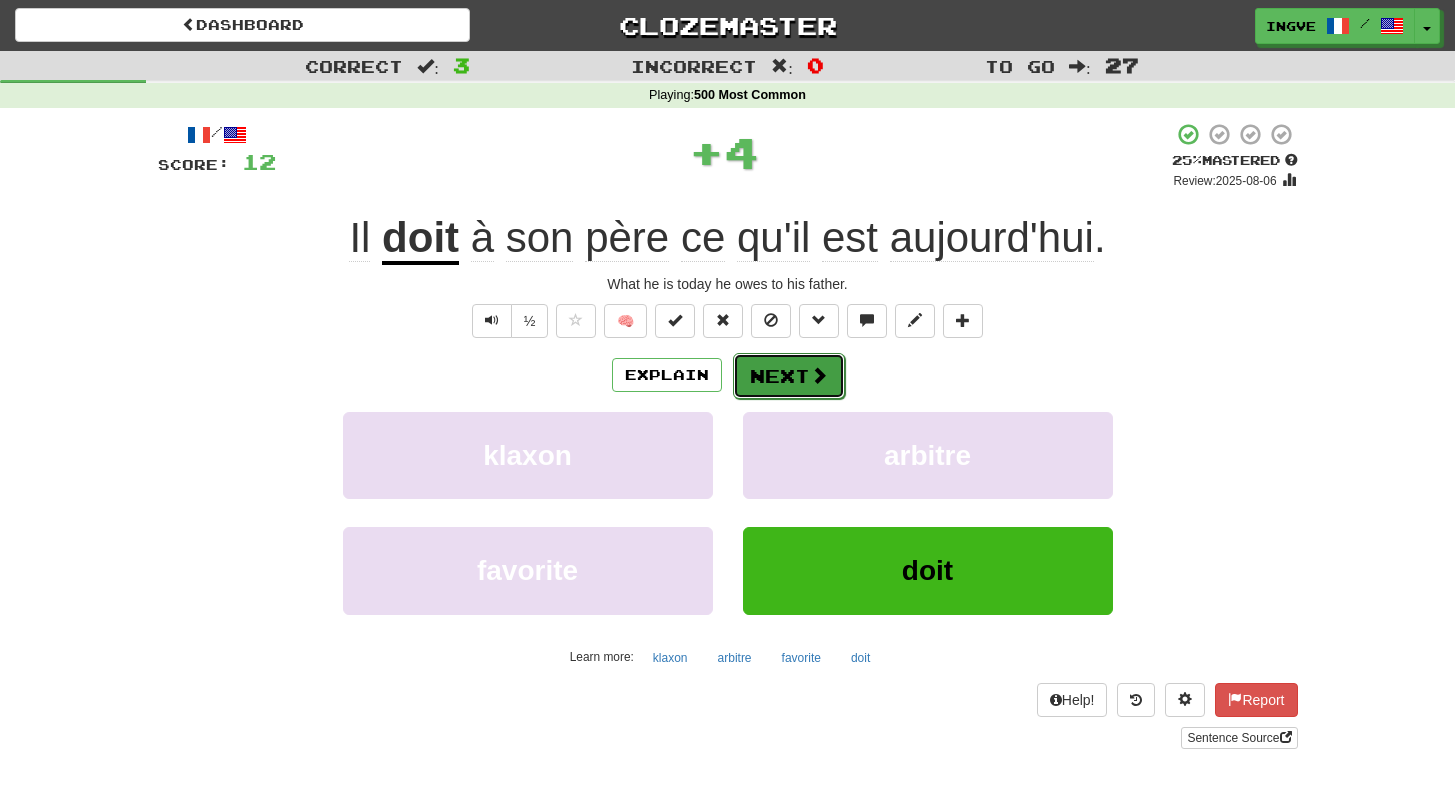 click on "Next" at bounding box center (789, 376) 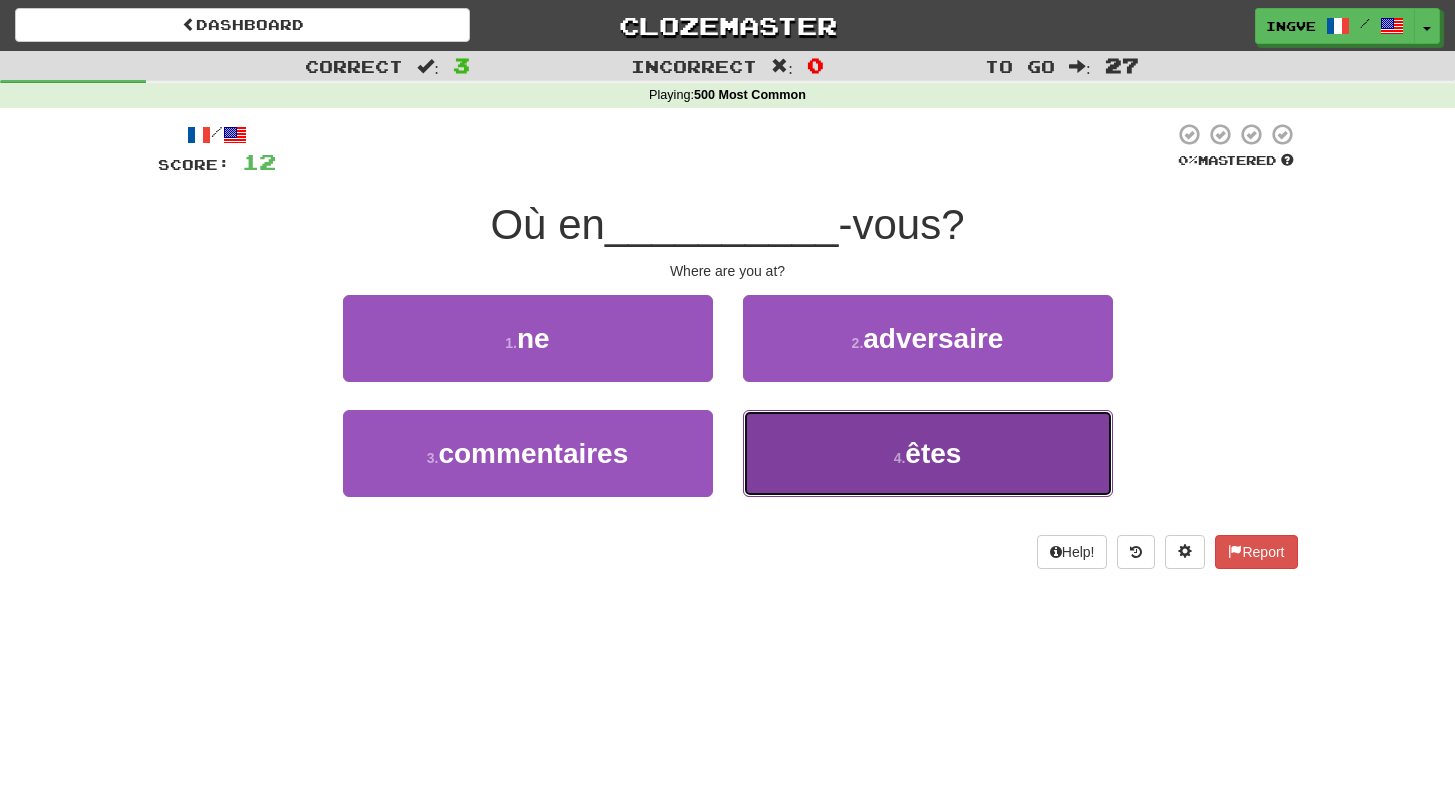 click on "4 .  êtes" at bounding box center (928, 453) 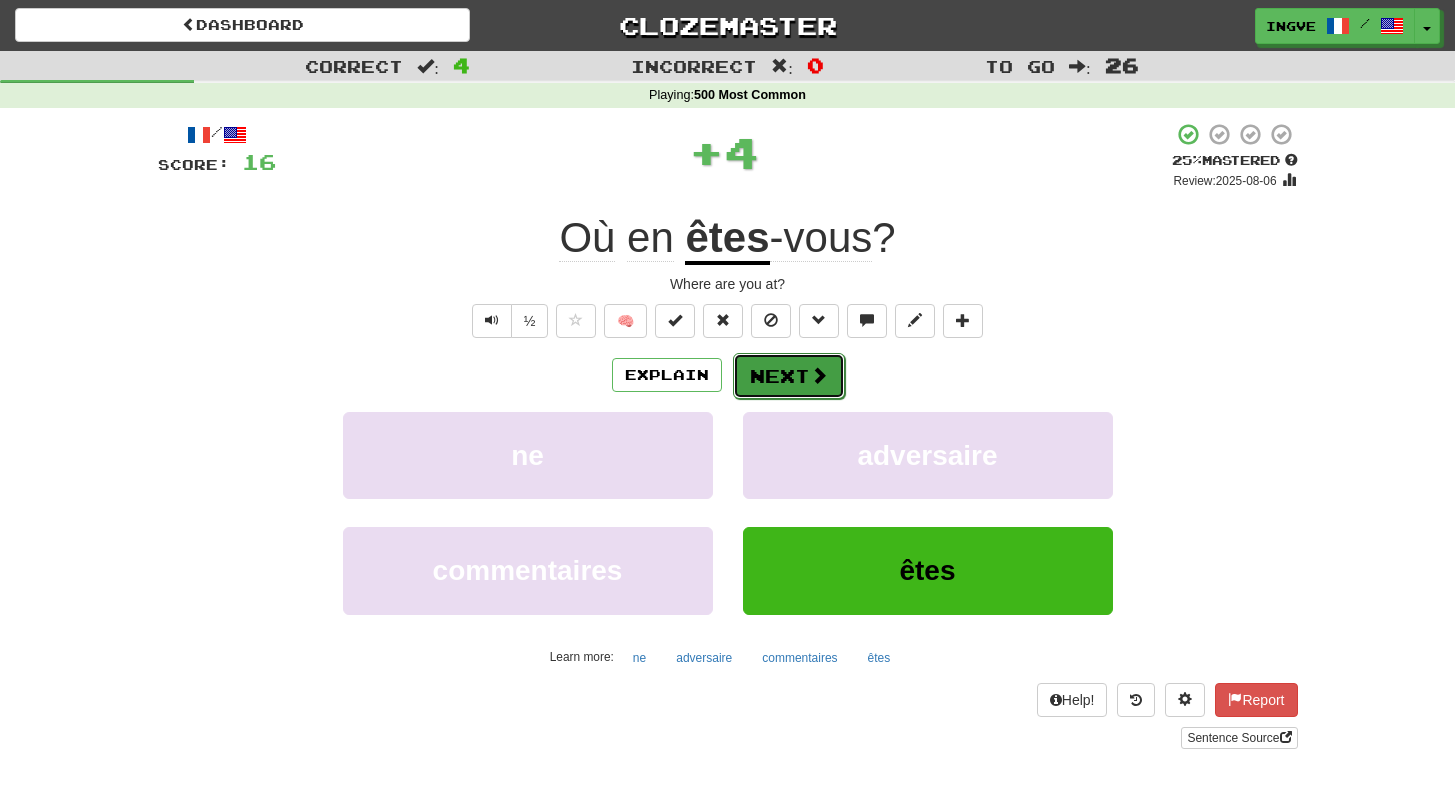 click on "Next" at bounding box center [789, 376] 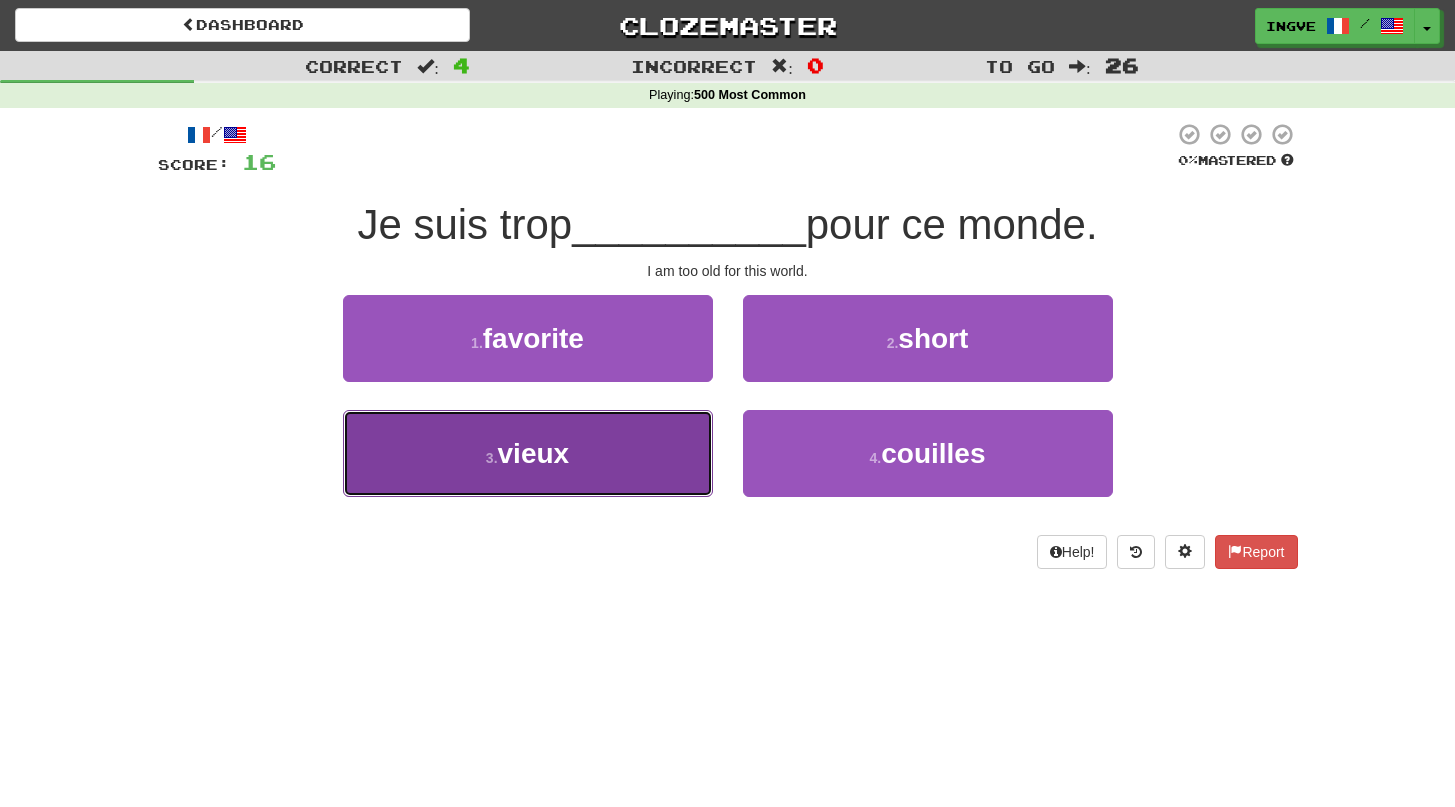 click on "3 .  vieux" at bounding box center (528, 453) 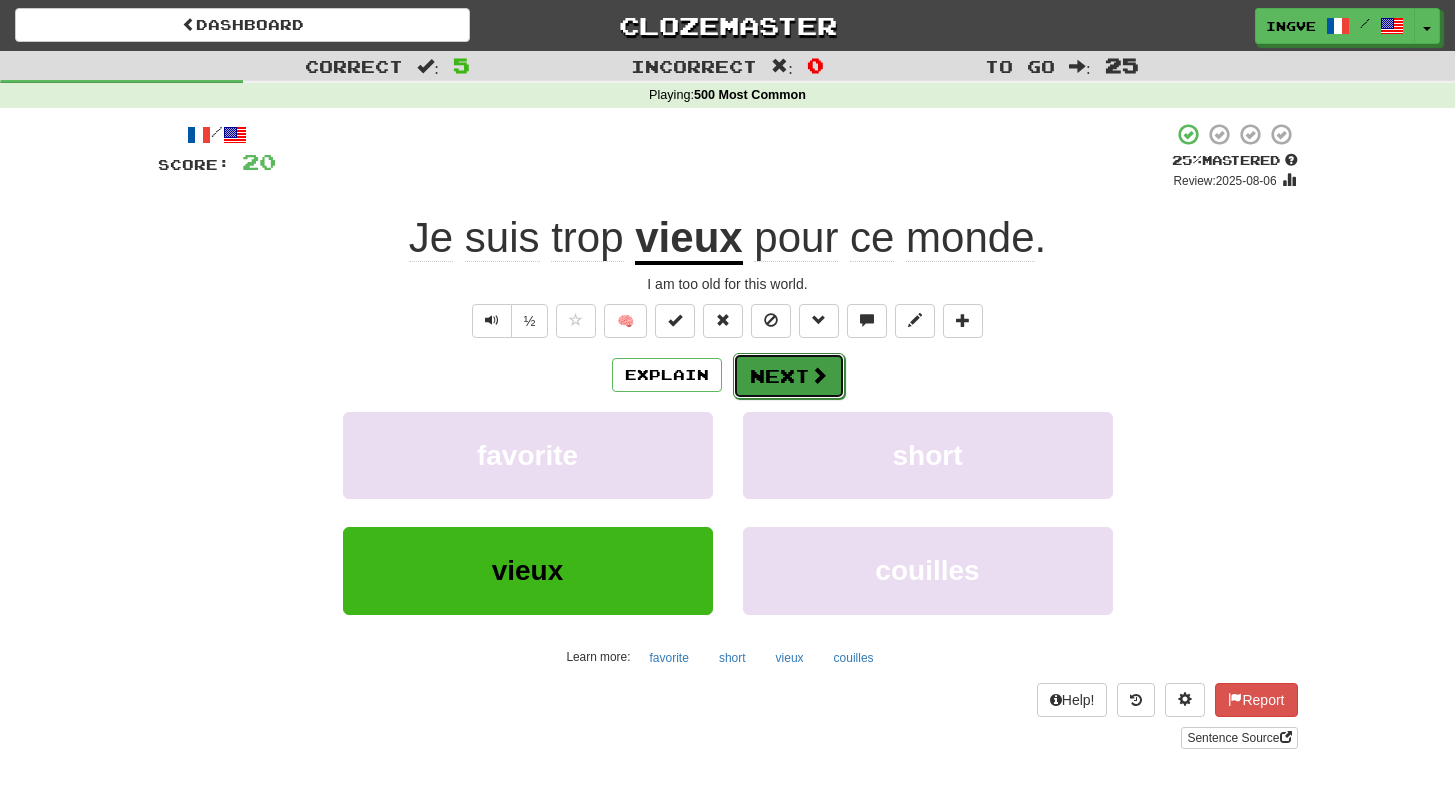 click on "Next" at bounding box center (789, 376) 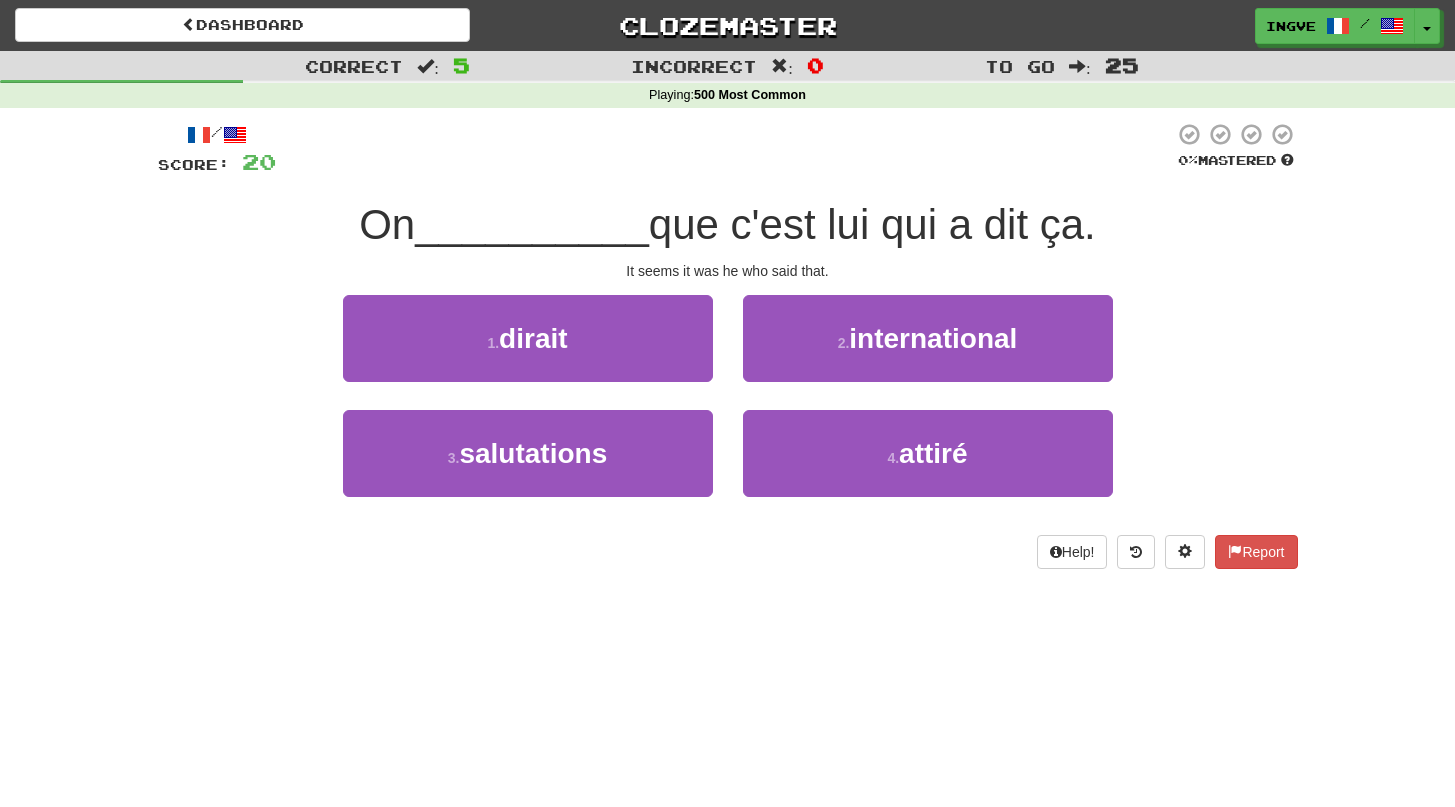 click on "que c'est lui qui a dit ça." at bounding box center [872, 224] 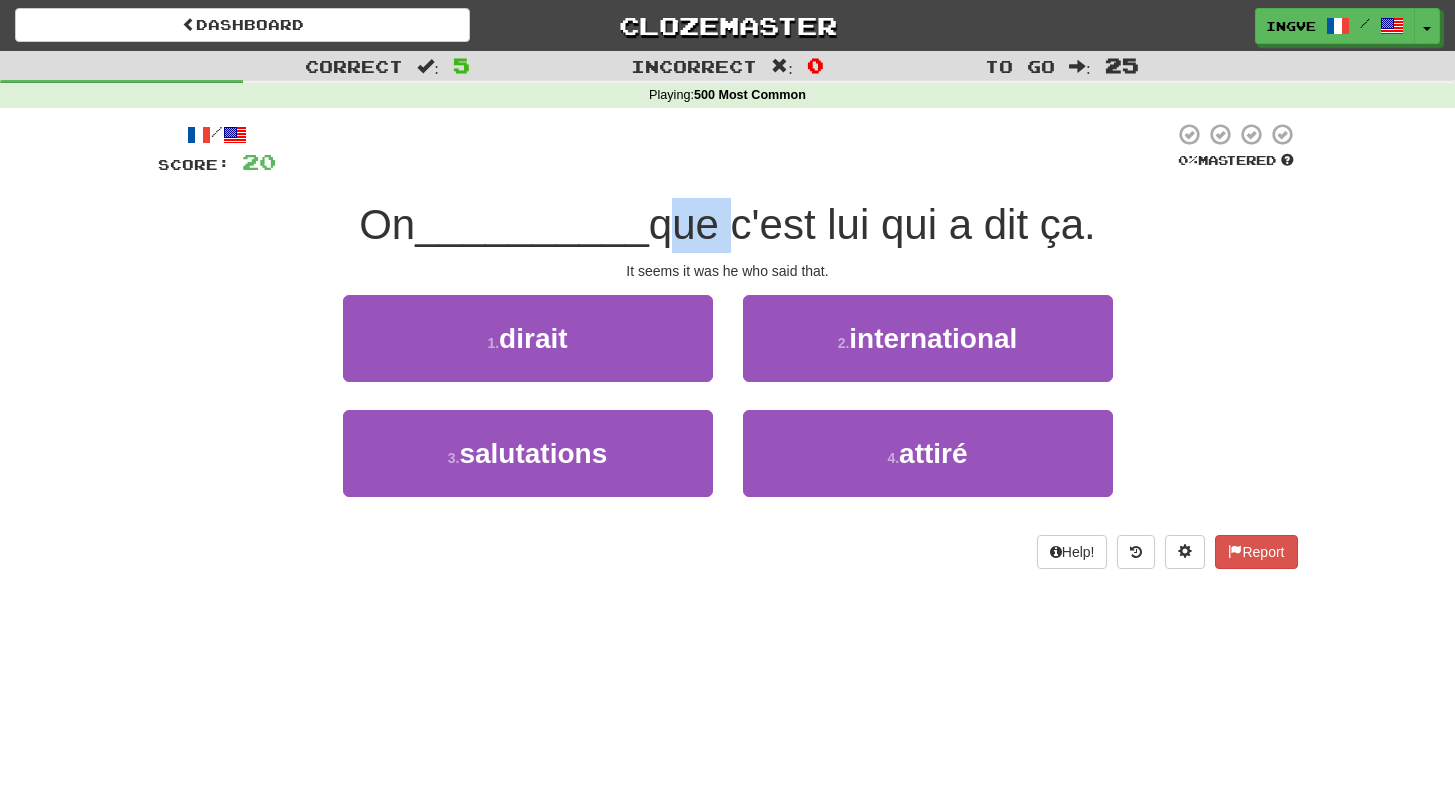 click on "que c'est lui qui a dit ça." at bounding box center [872, 224] 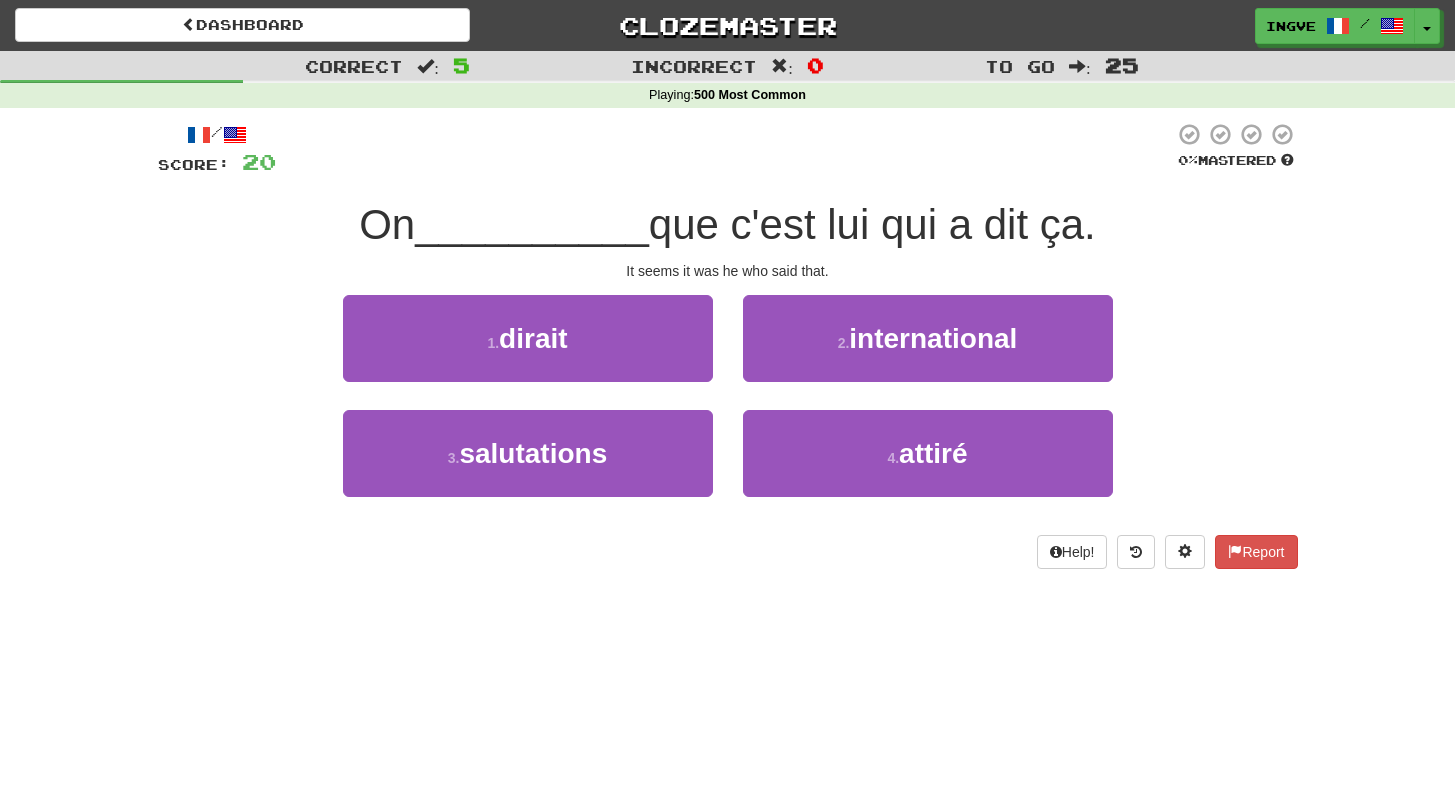 click on "que c'est lui qui a dit ça." at bounding box center [872, 224] 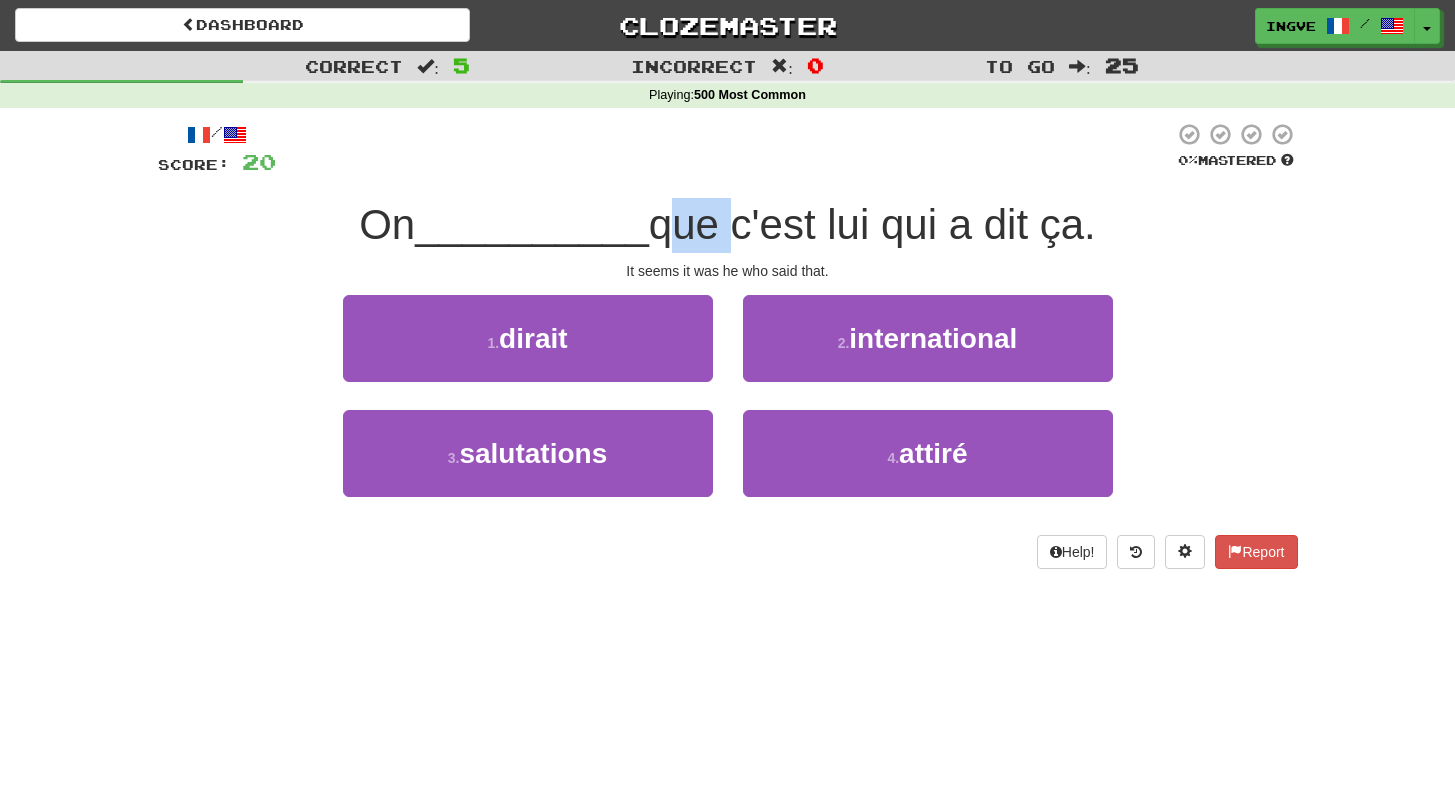 click on "que c'est lui qui a dit ça." at bounding box center [872, 224] 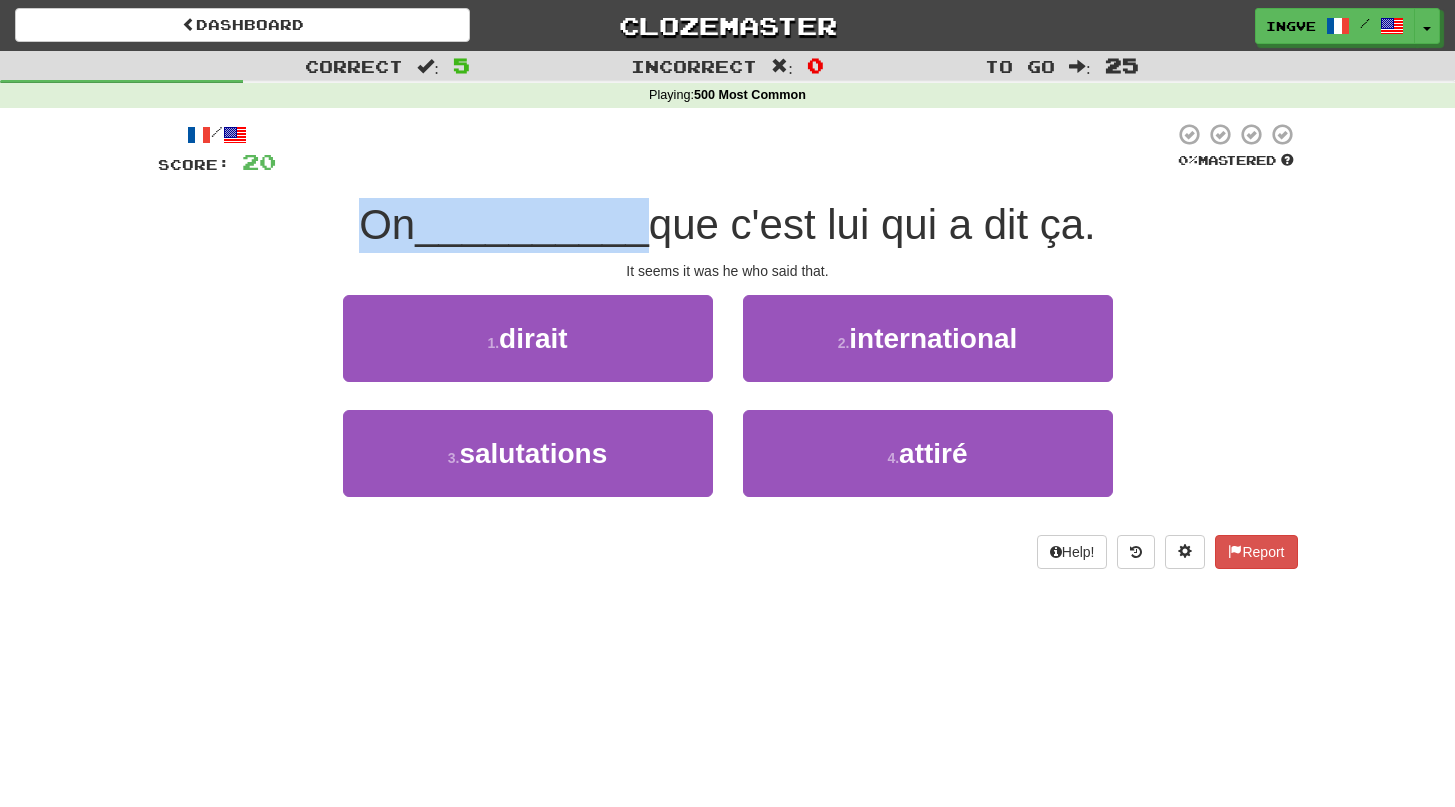 click on "que c'est lui qui a dit ça." at bounding box center [872, 224] 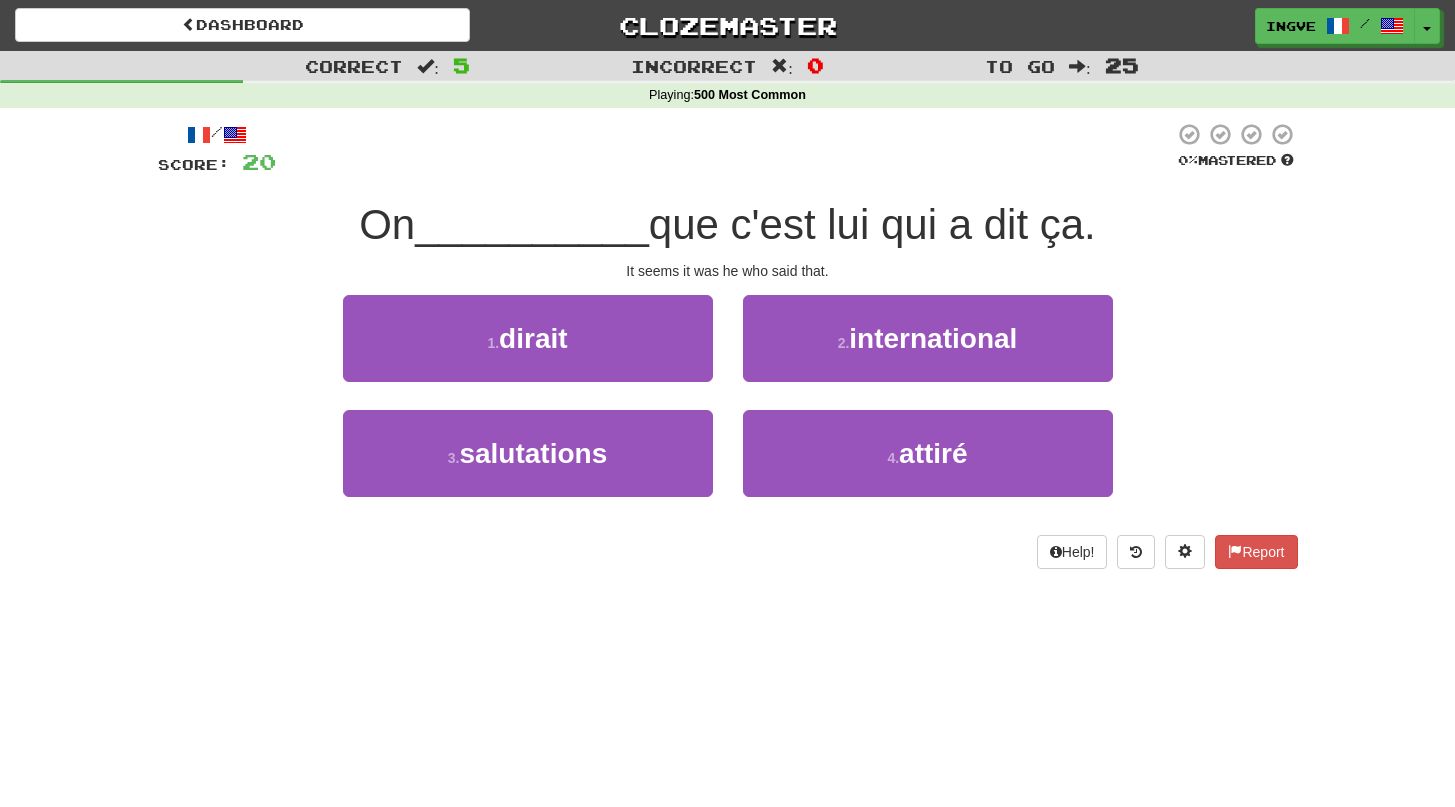 click on "que c'est lui qui a dit ça." at bounding box center [872, 224] 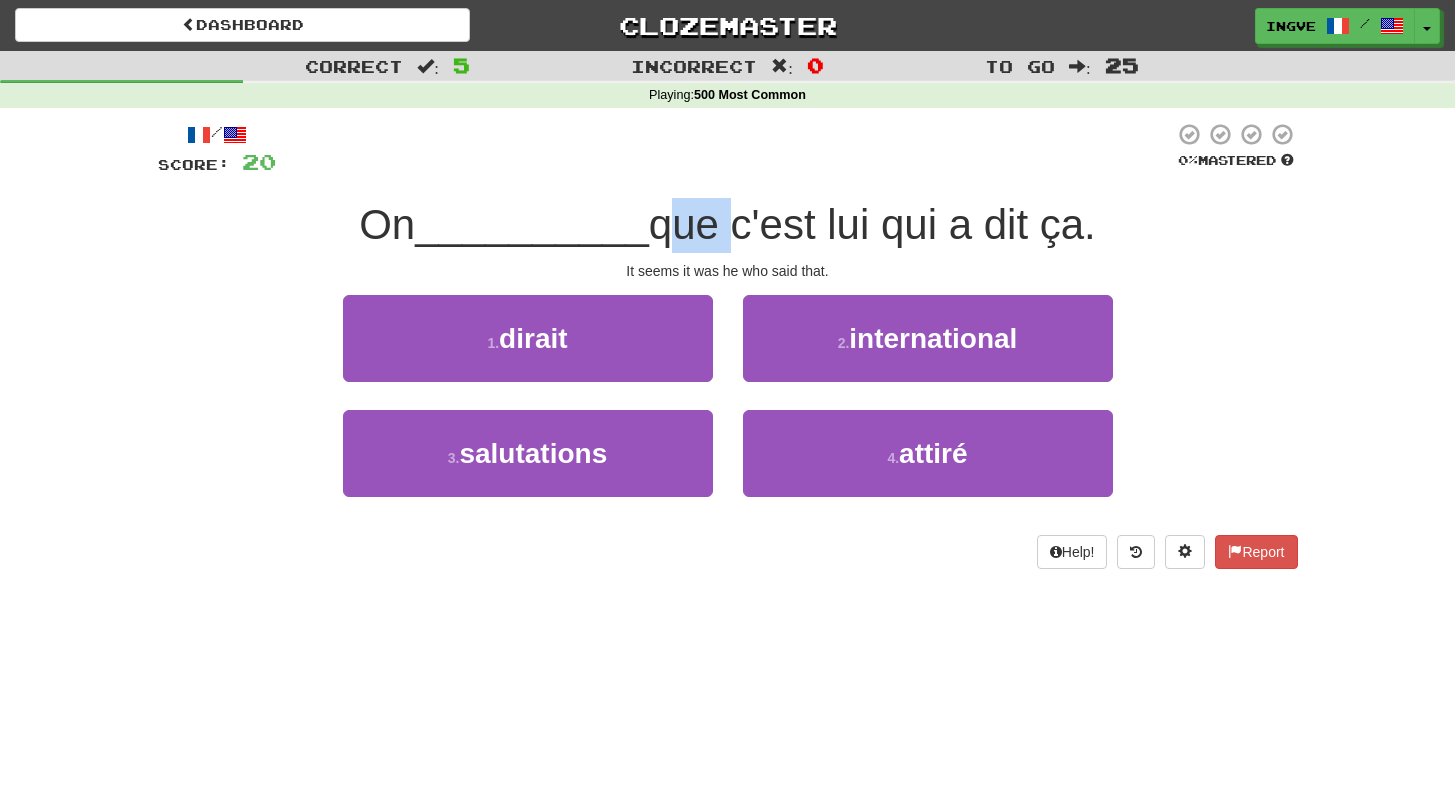 click on "que c'est lui qui a dit ça." at bounding box center [872, 224] 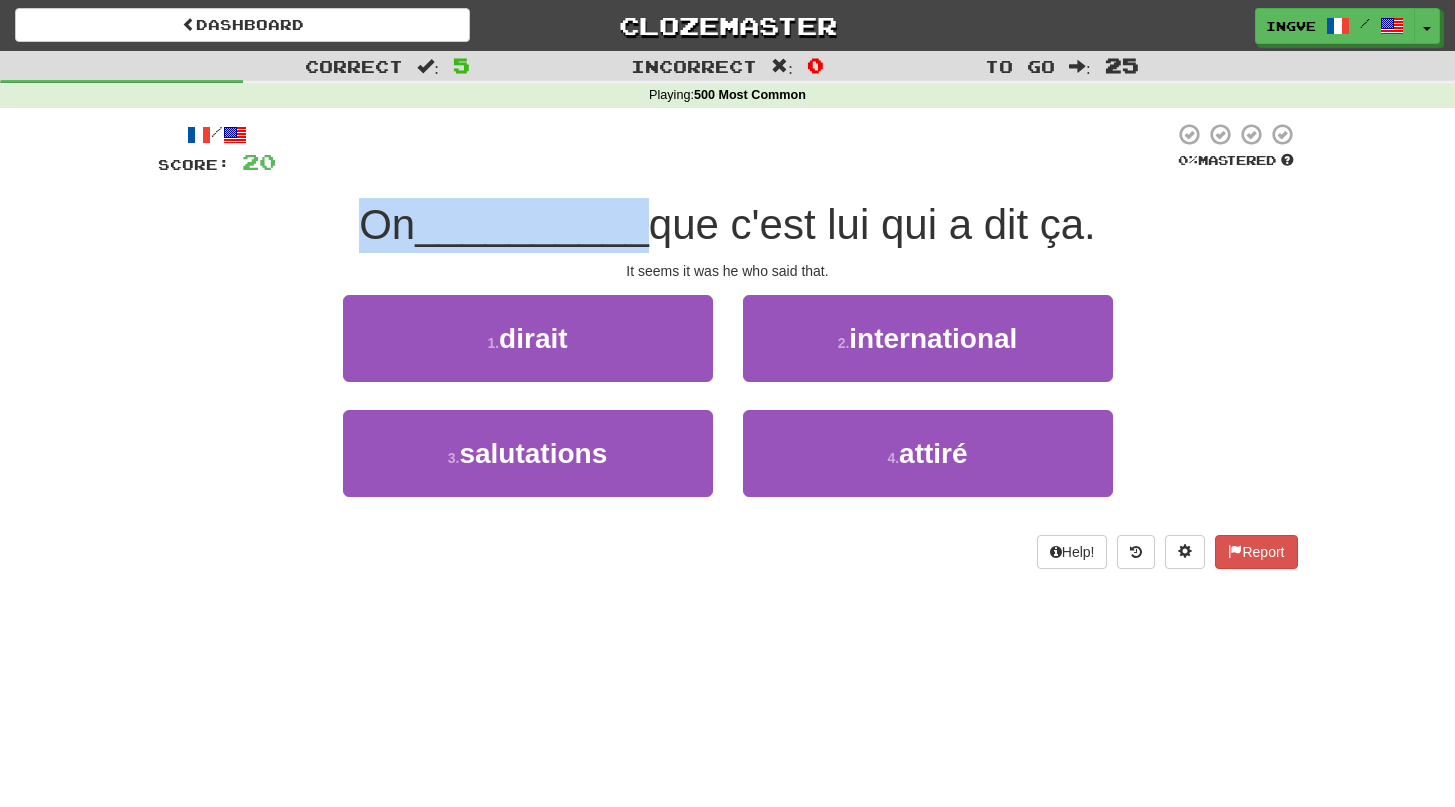 click on "que c'est lui qui a dit ça." at bounding box center (872, 224) 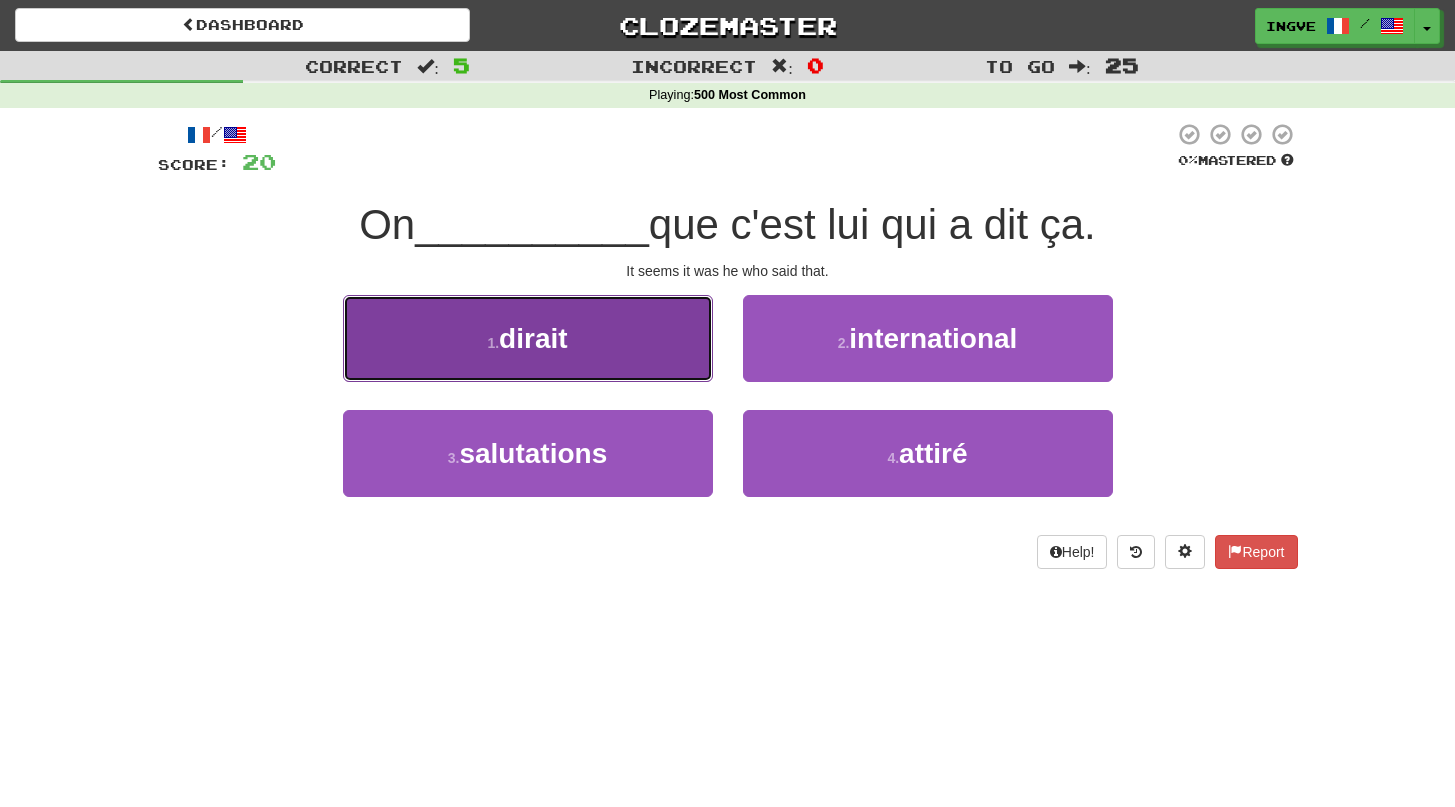 click on "1 .  dirait" at bounding box center [528, 338] 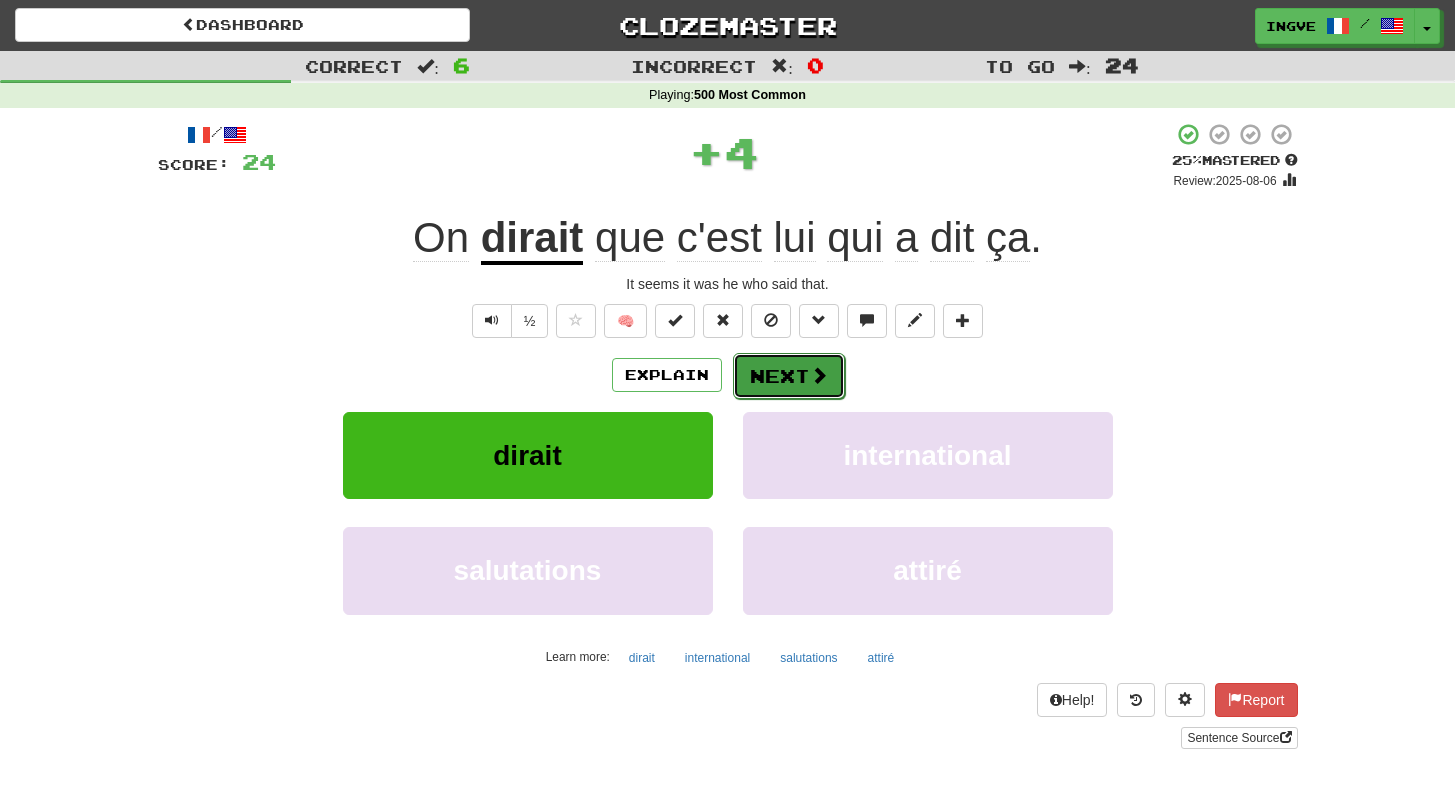 click on "Next" at bounding box center (789, 376) 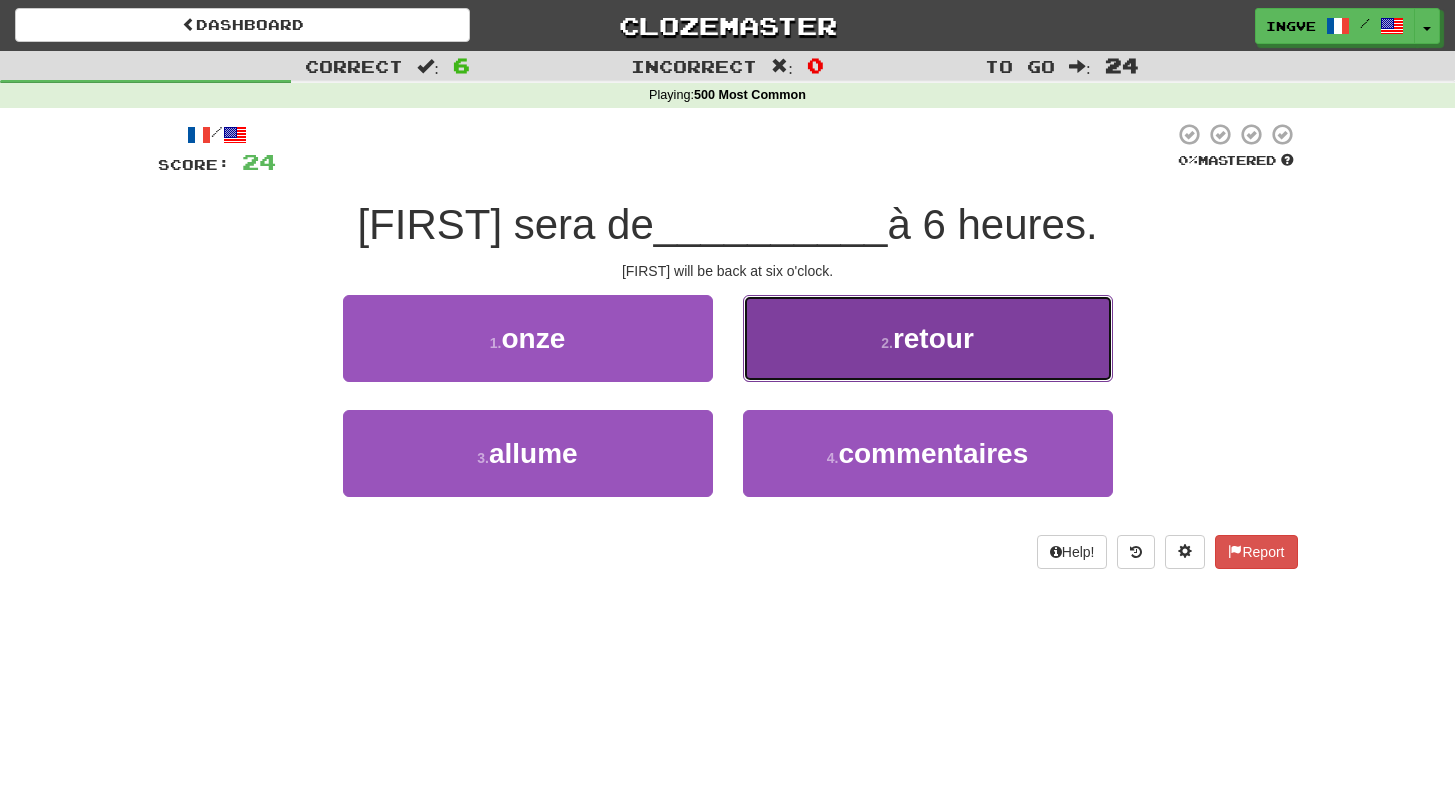 click on "2 .  retour" at bounding box center [928, 338] 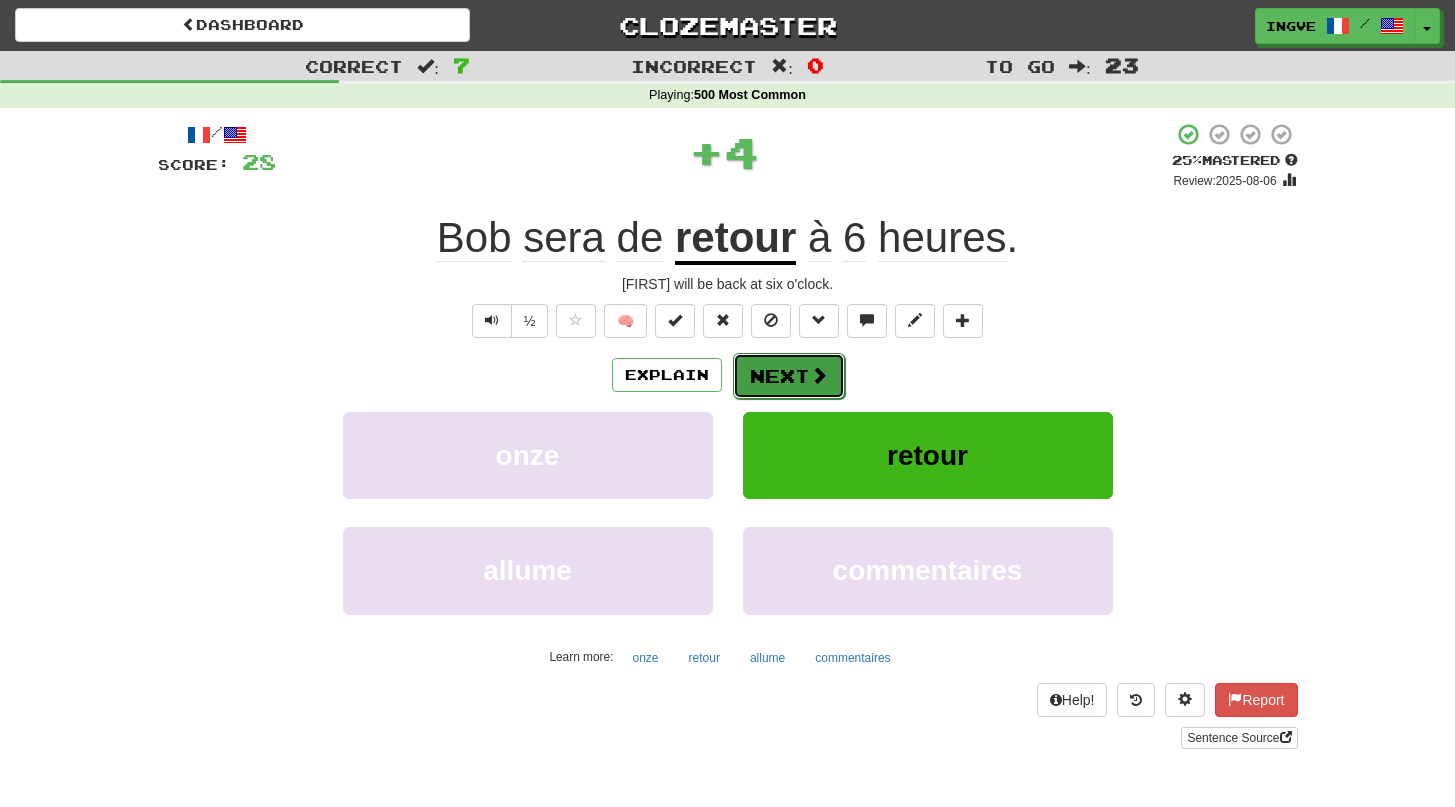 click on "Next" at bounding box center (789, 376) 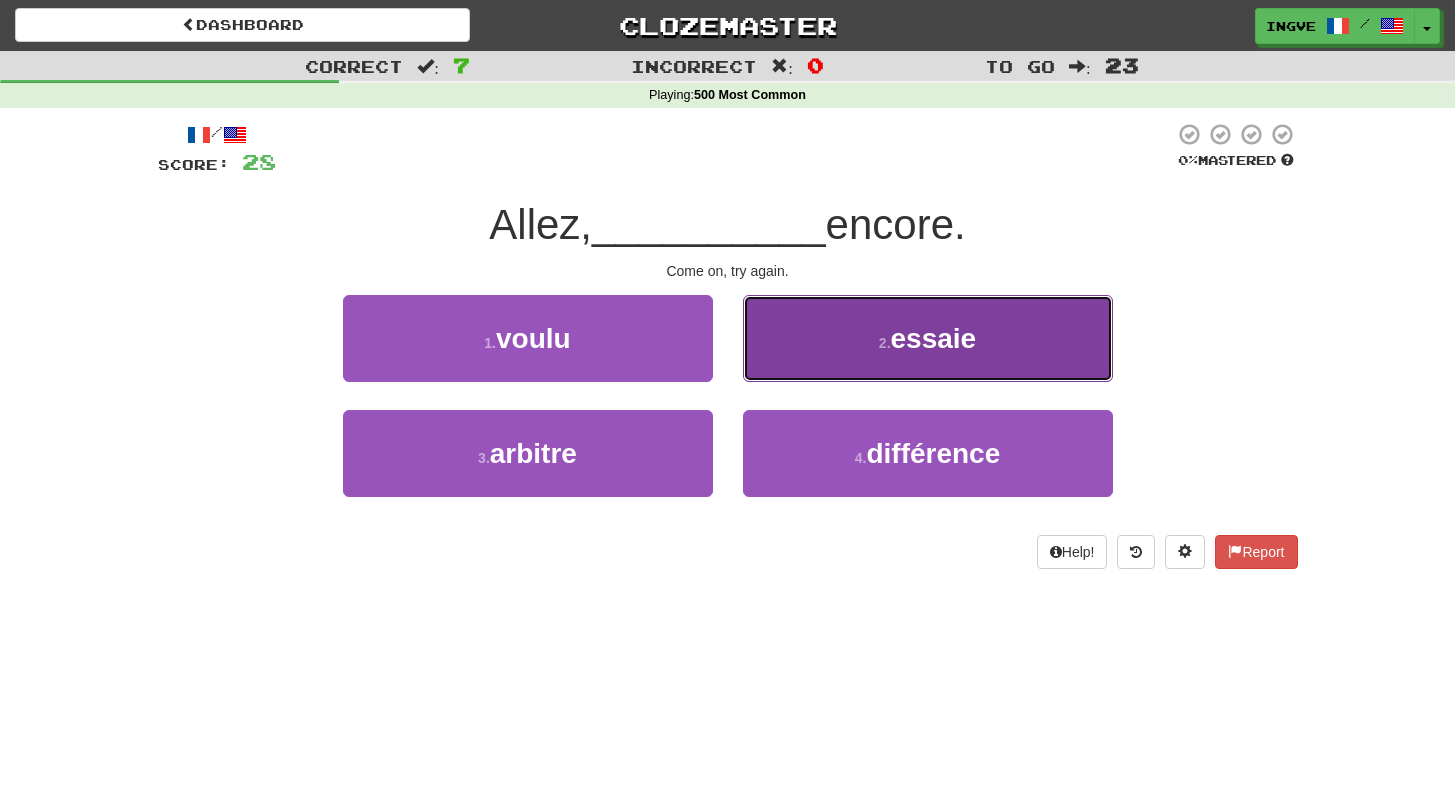 click on "2 .  essaie" at bounding box center (928, 338) 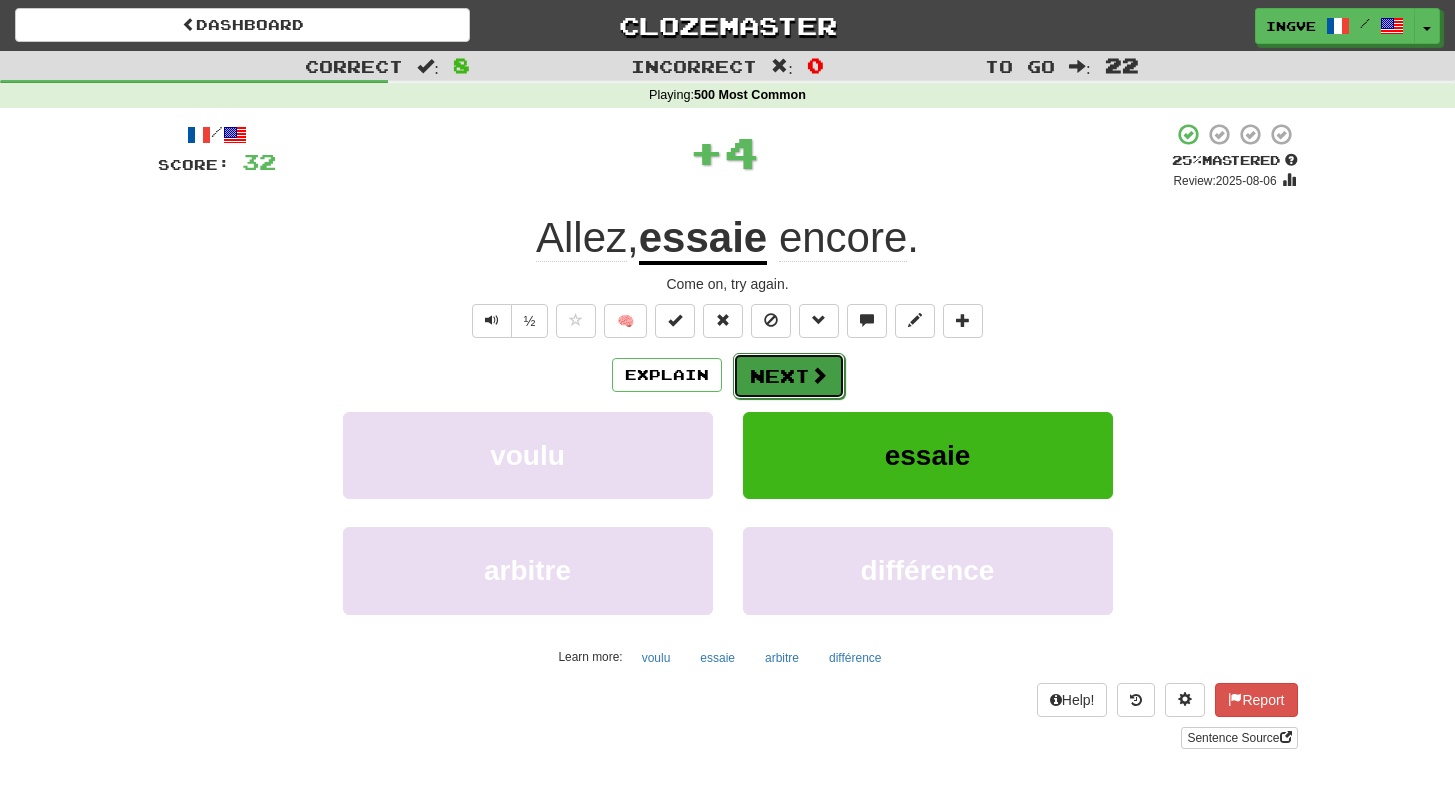 click on "Next" at bounding box center [789, 376] 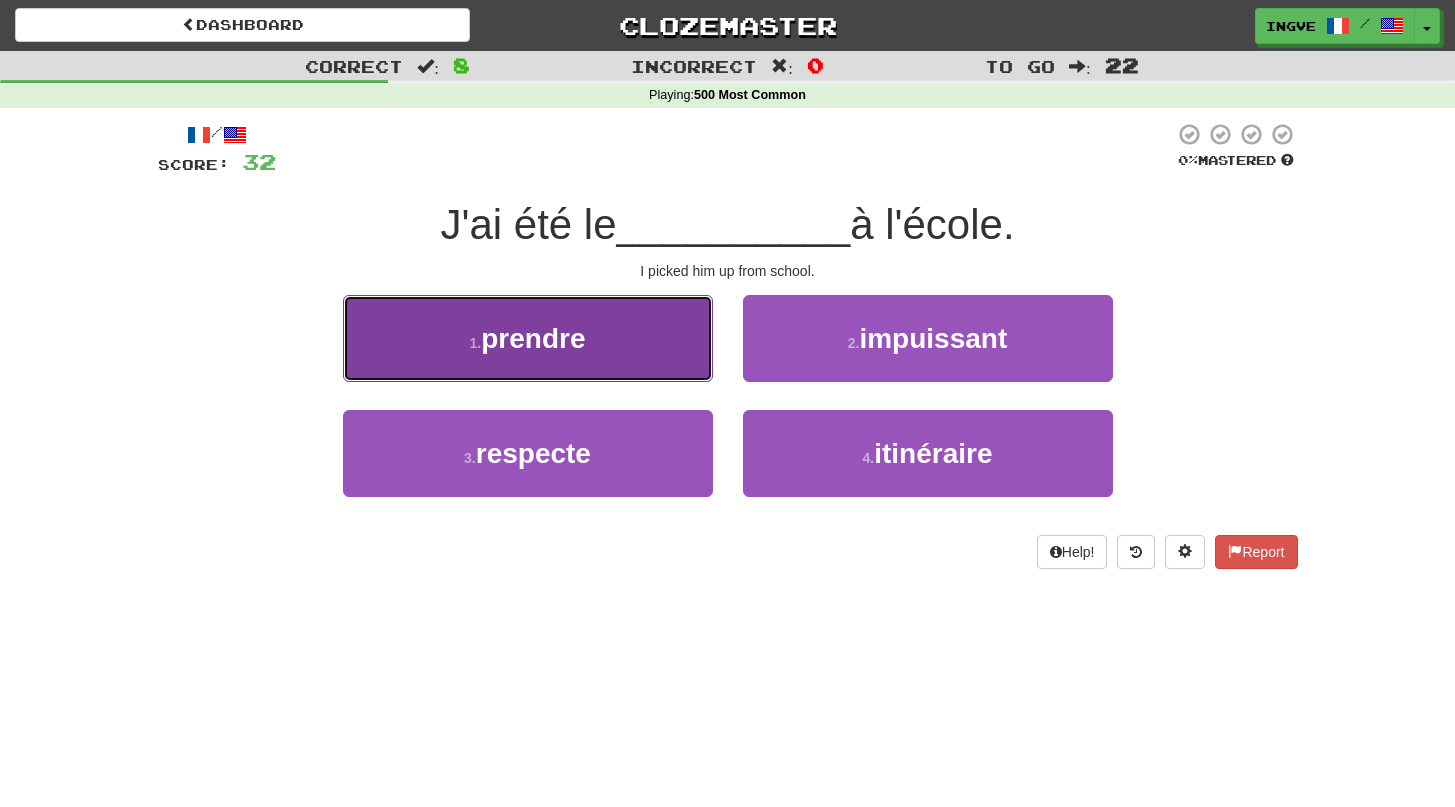 click on "1 .  prendre" at bounding box center (528, 338) 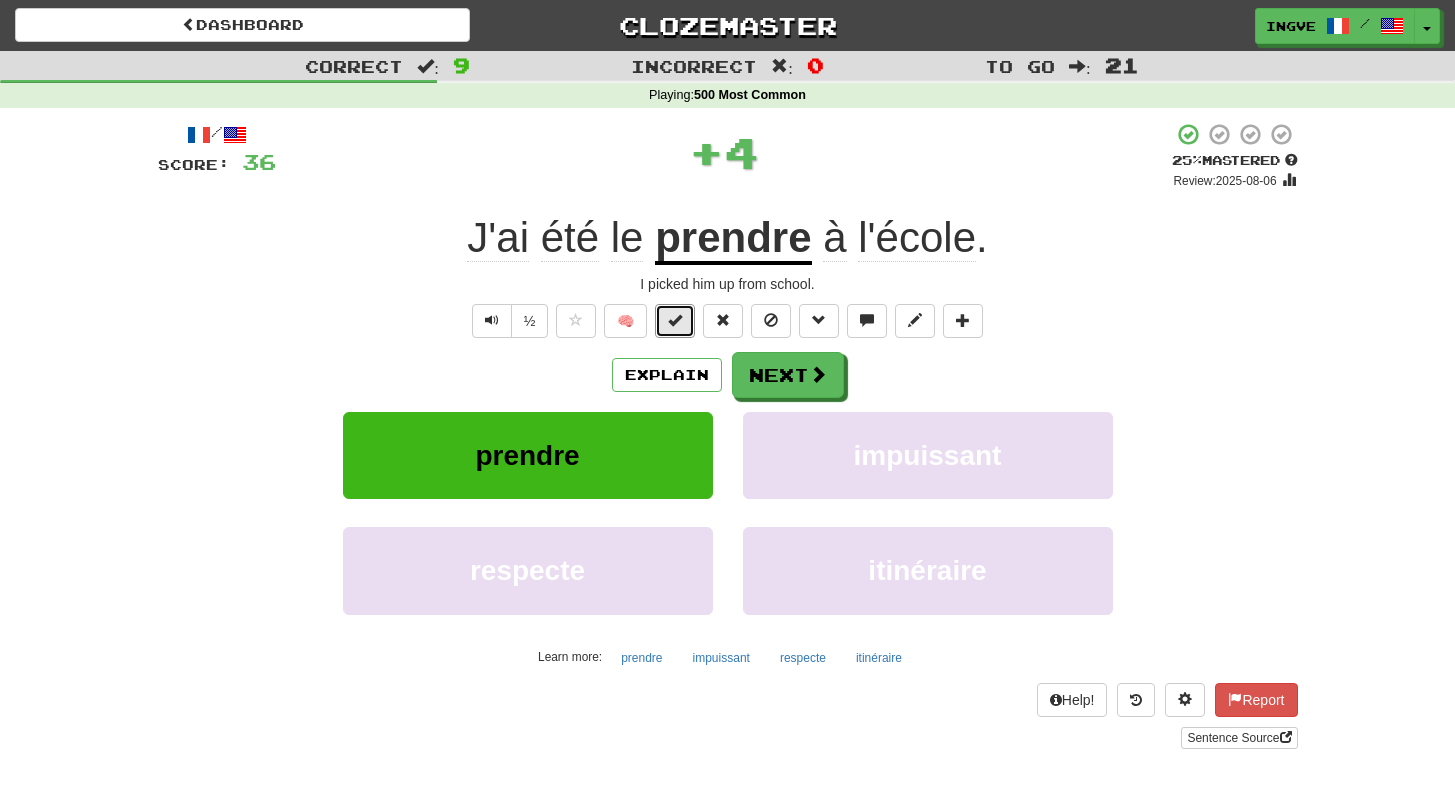 click at bounding box center (675, 321) 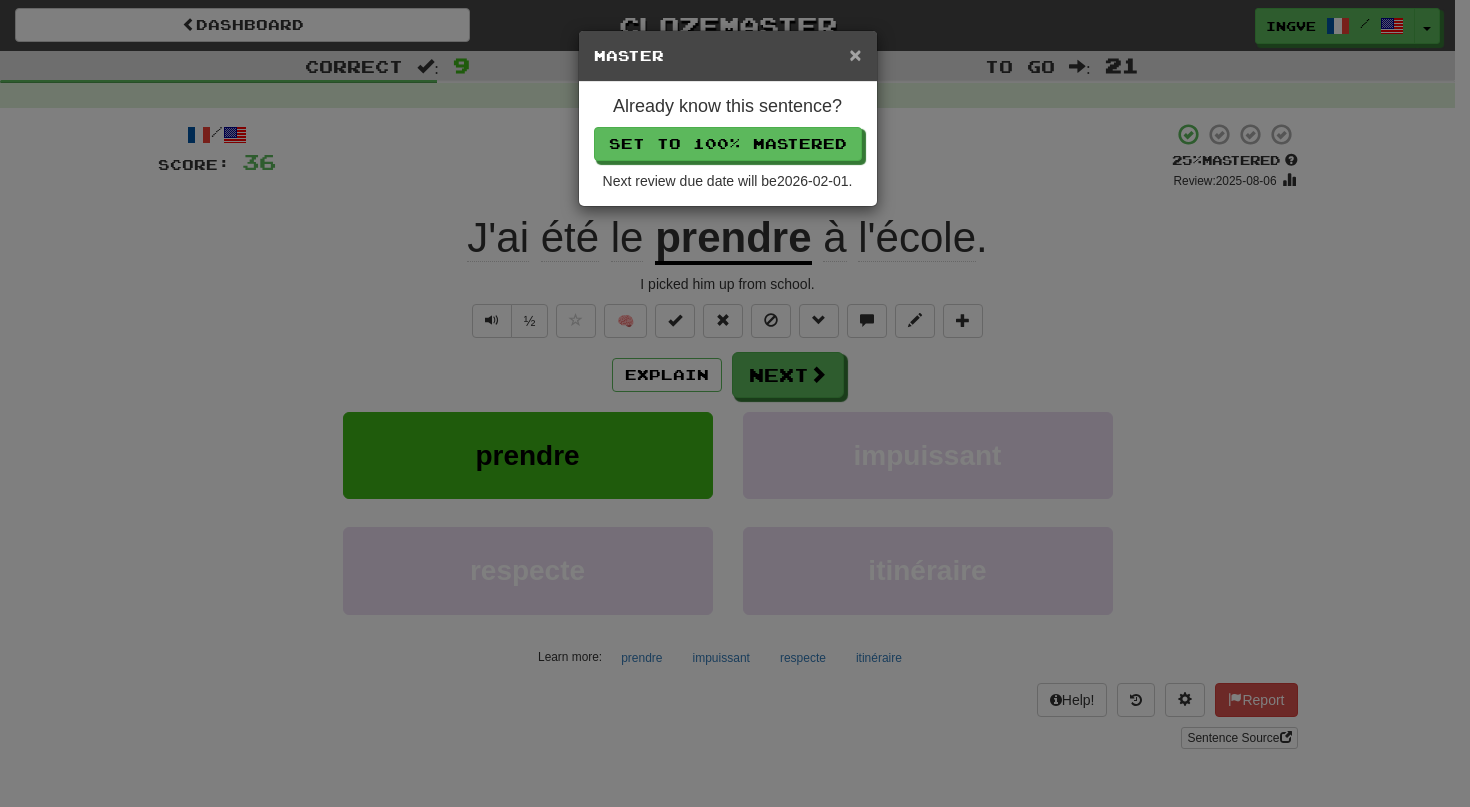 click on "×" at bounding box center [855, 54] 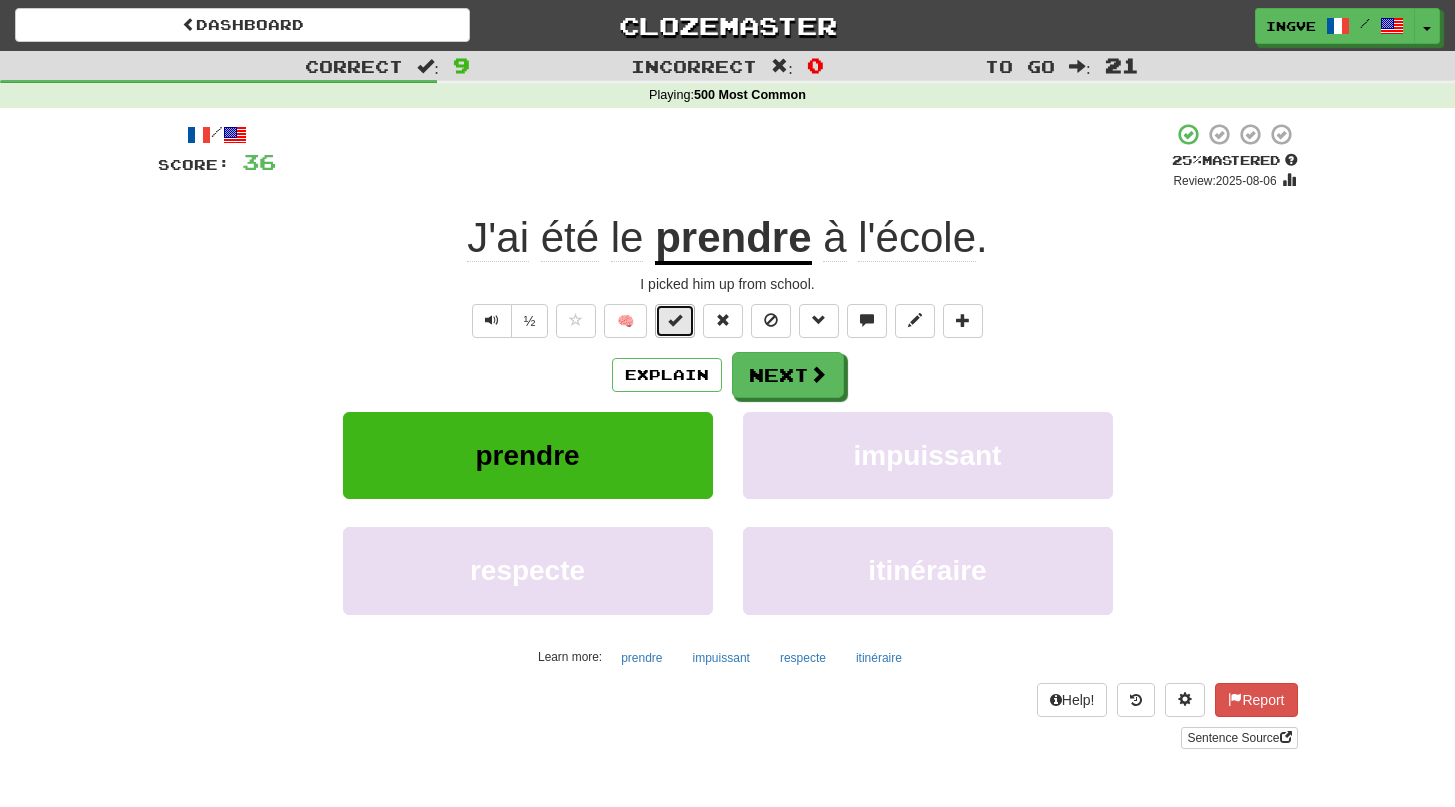 click at bounding box center (675, 320) 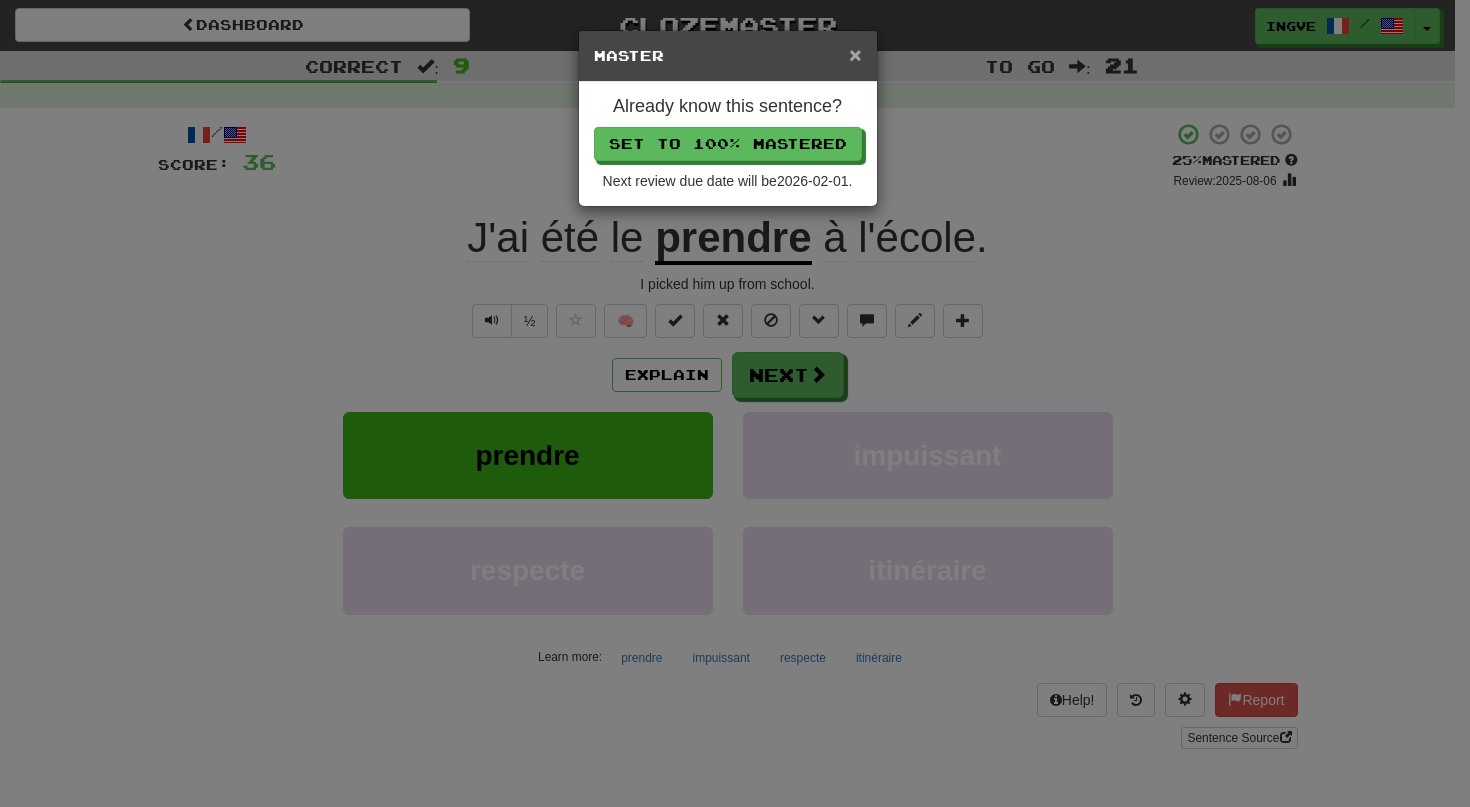 click on "×" at bounding box center (855, 54) 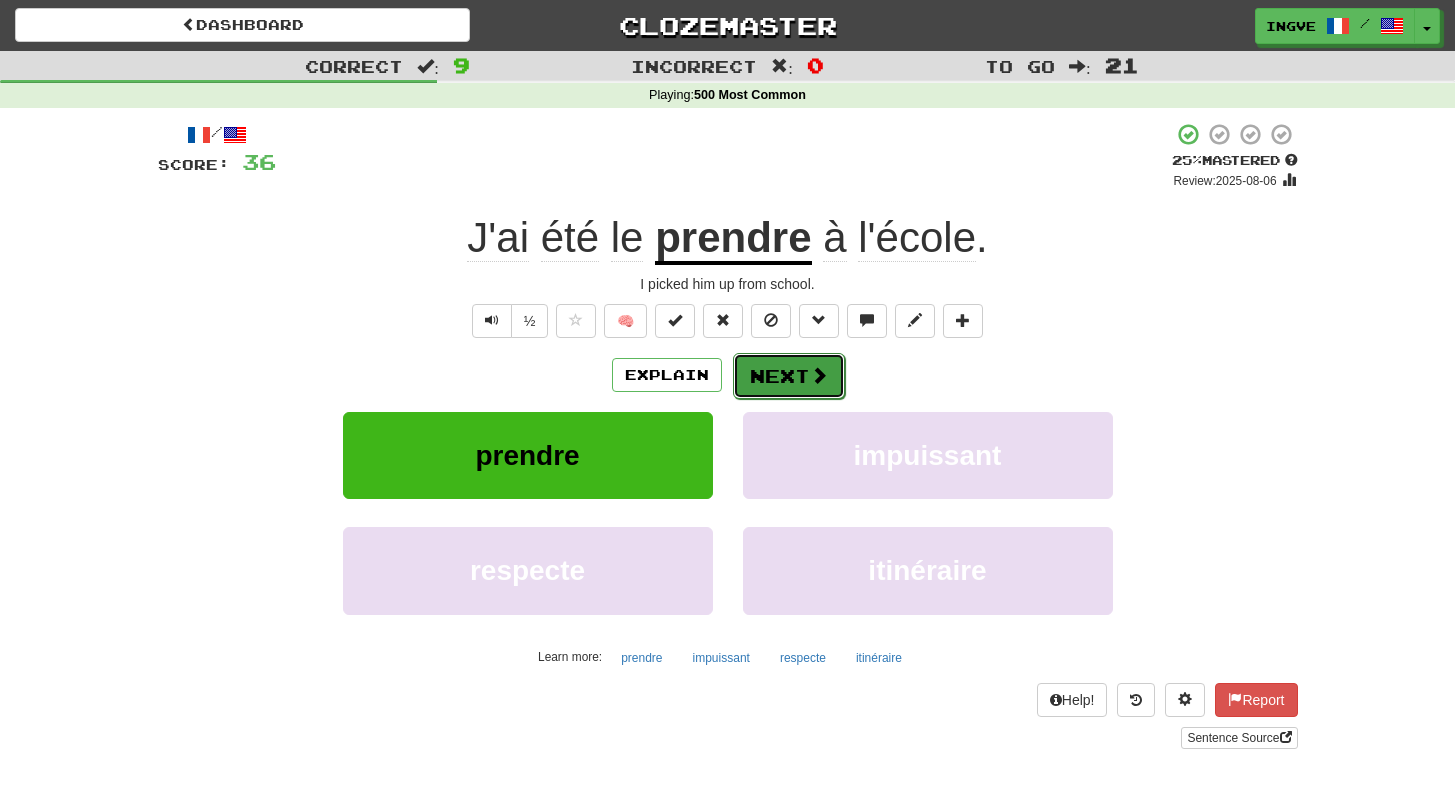 click on "Next" at bounding box center [789, 376] 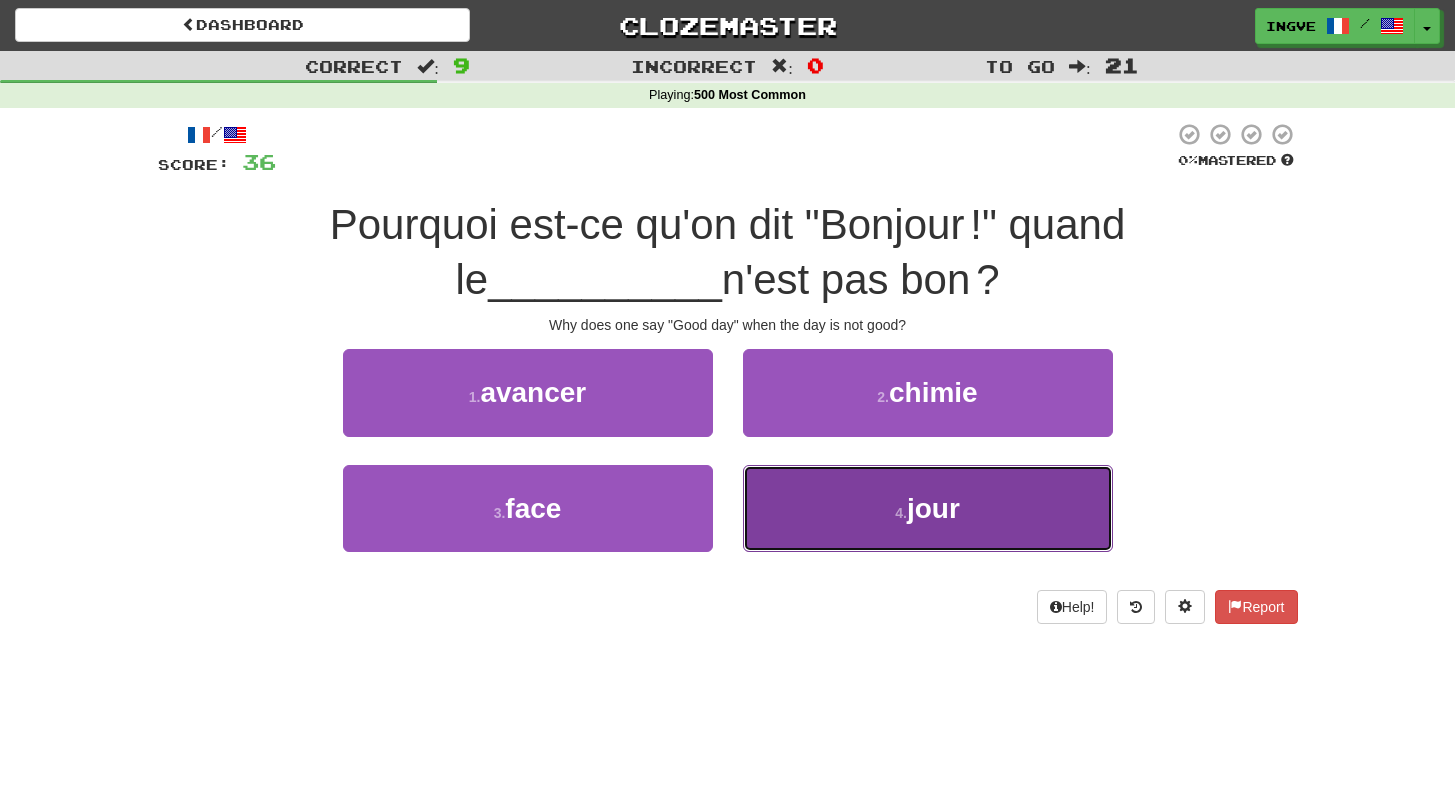click on "4 .  jour" at bounding box center (928, 508) 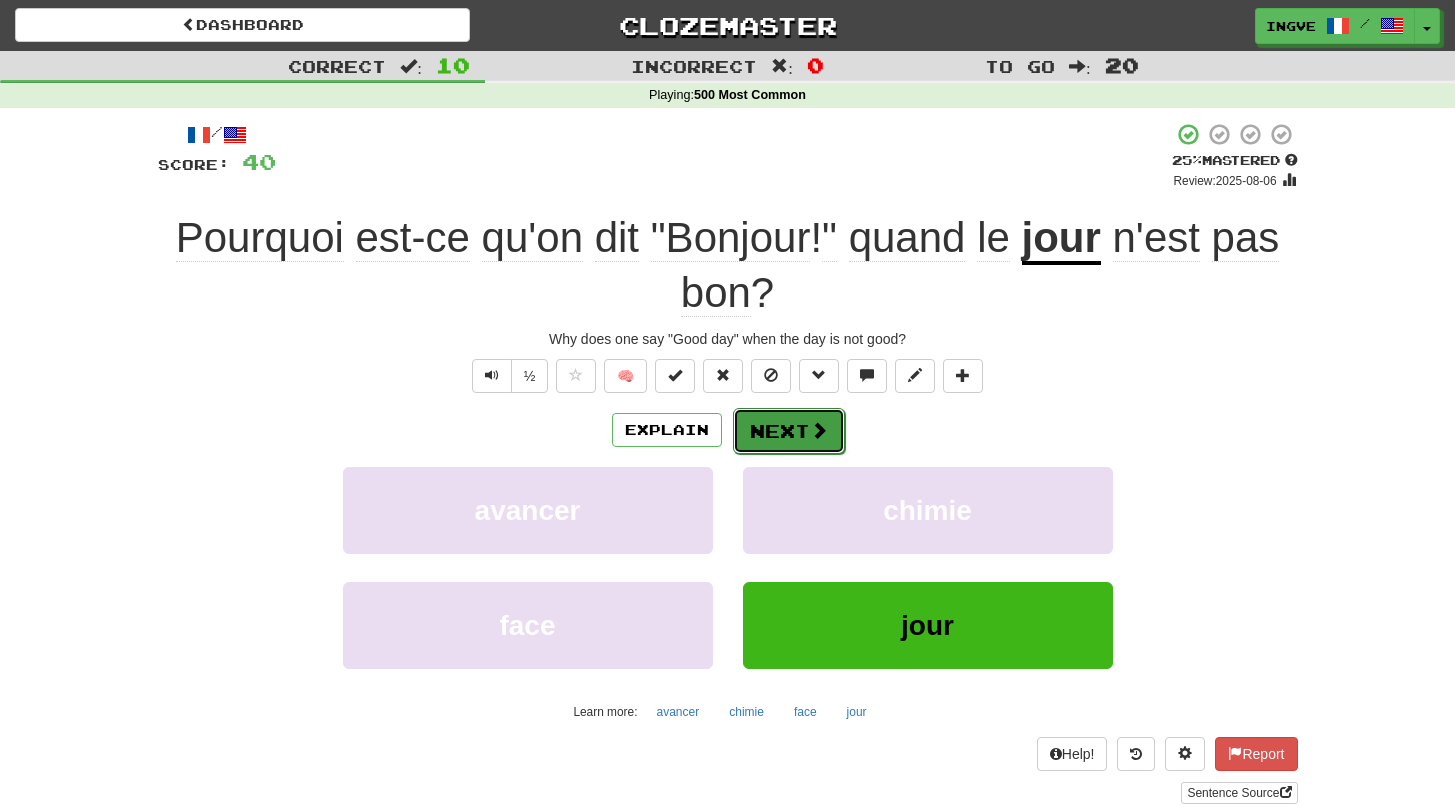 click on "Next" at bounding box center [789, 431] 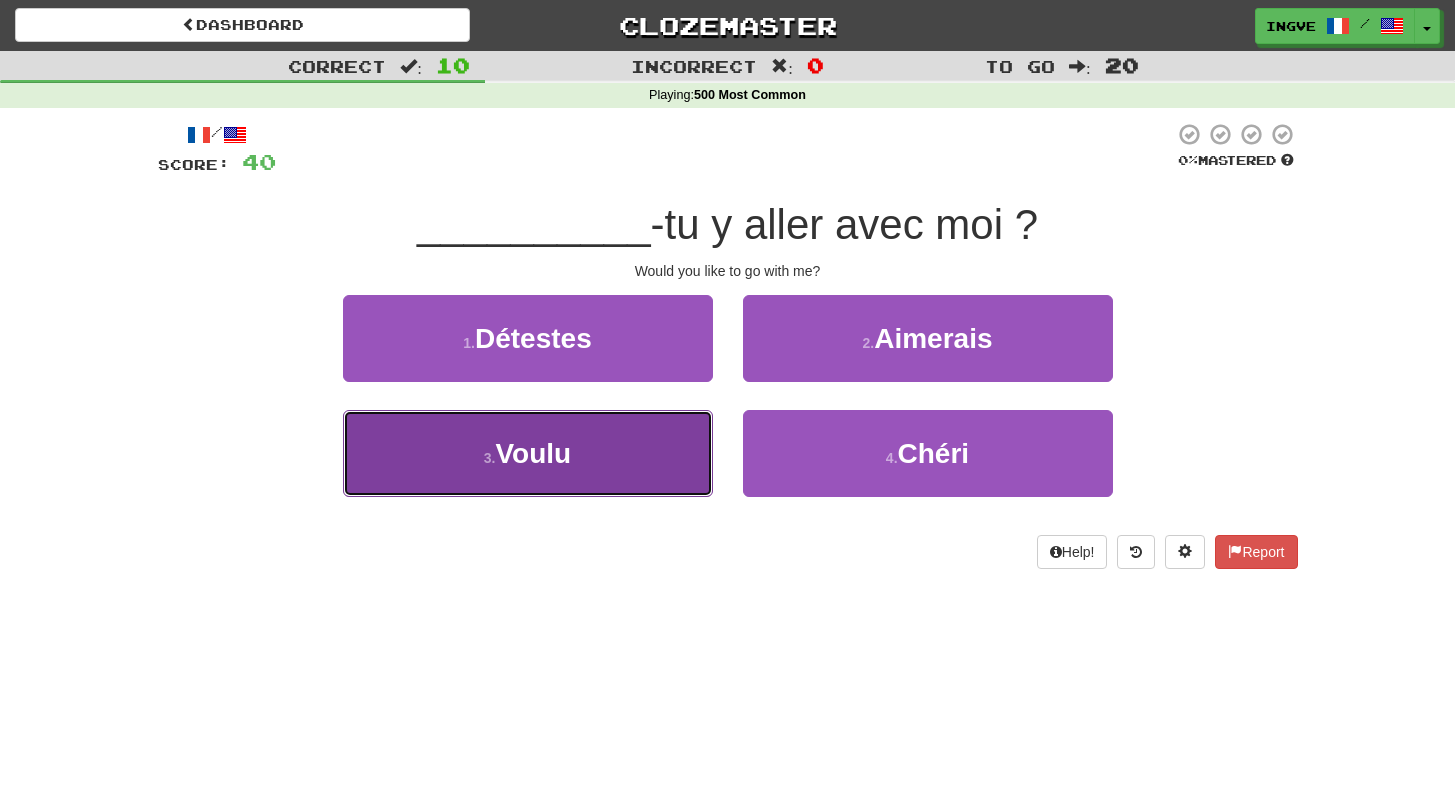 click on "3 .  Voulu" at bounding box center (528, 453) 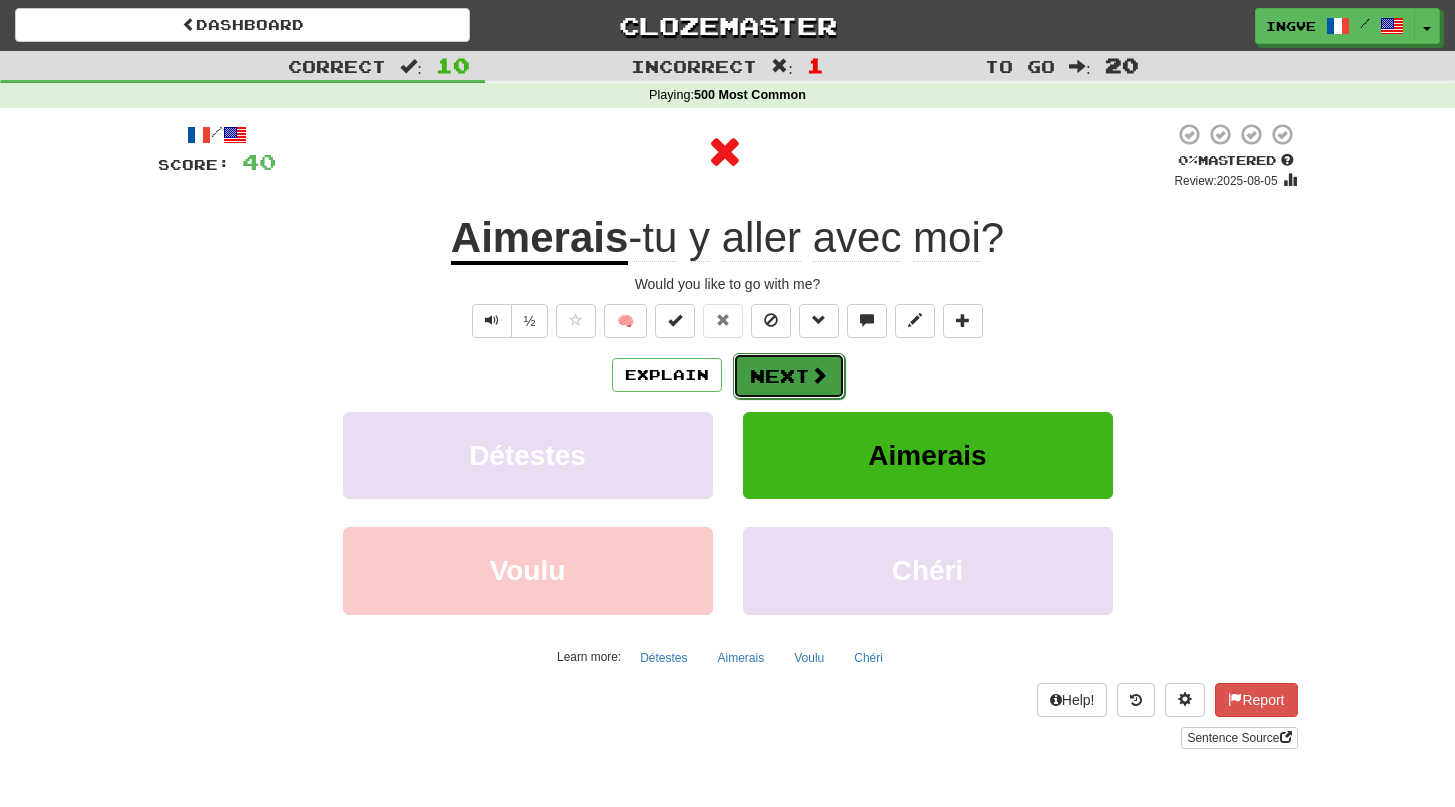 click on "Next" at bounding box center (789, 376) 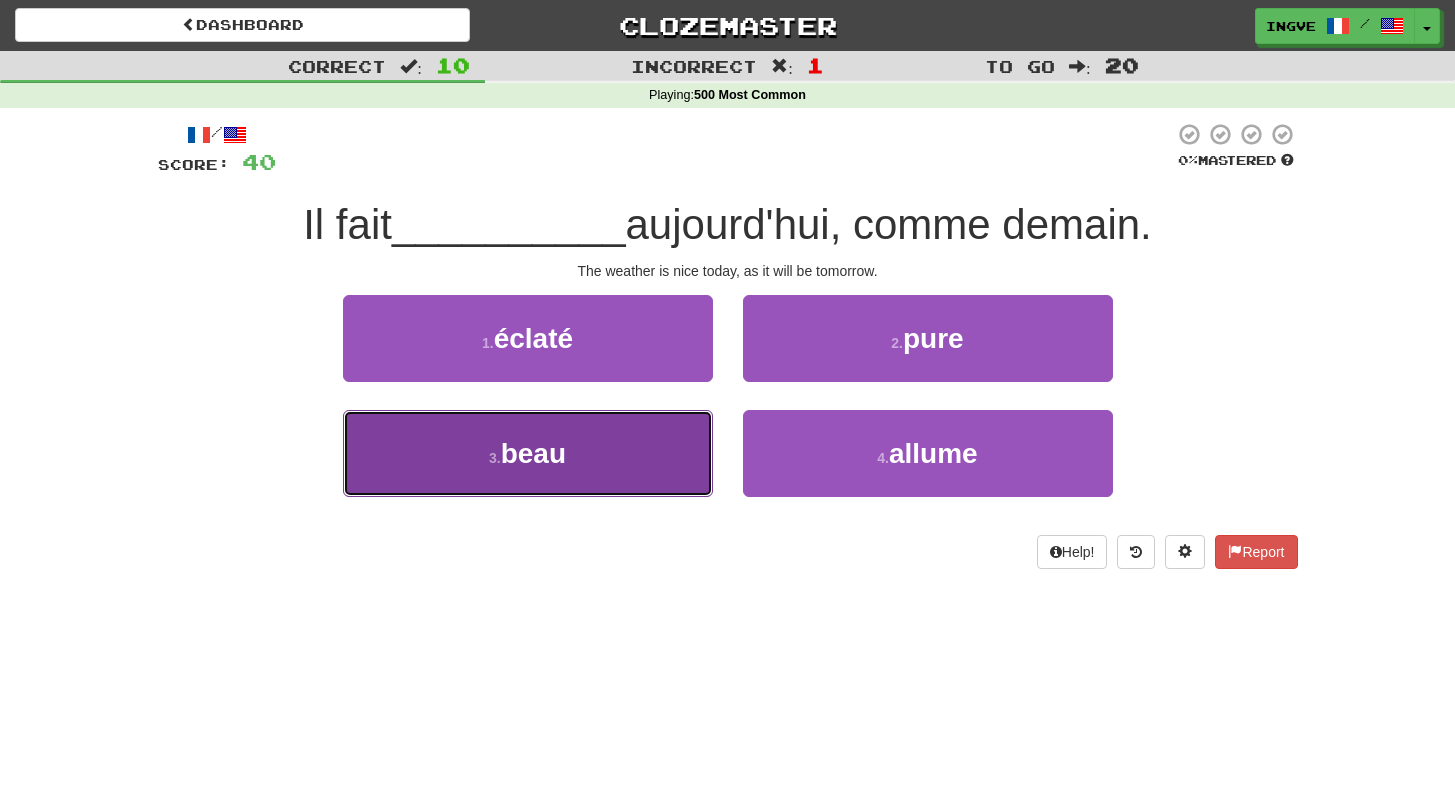 click on "3 .  beau" at bounding box center [528, 453] 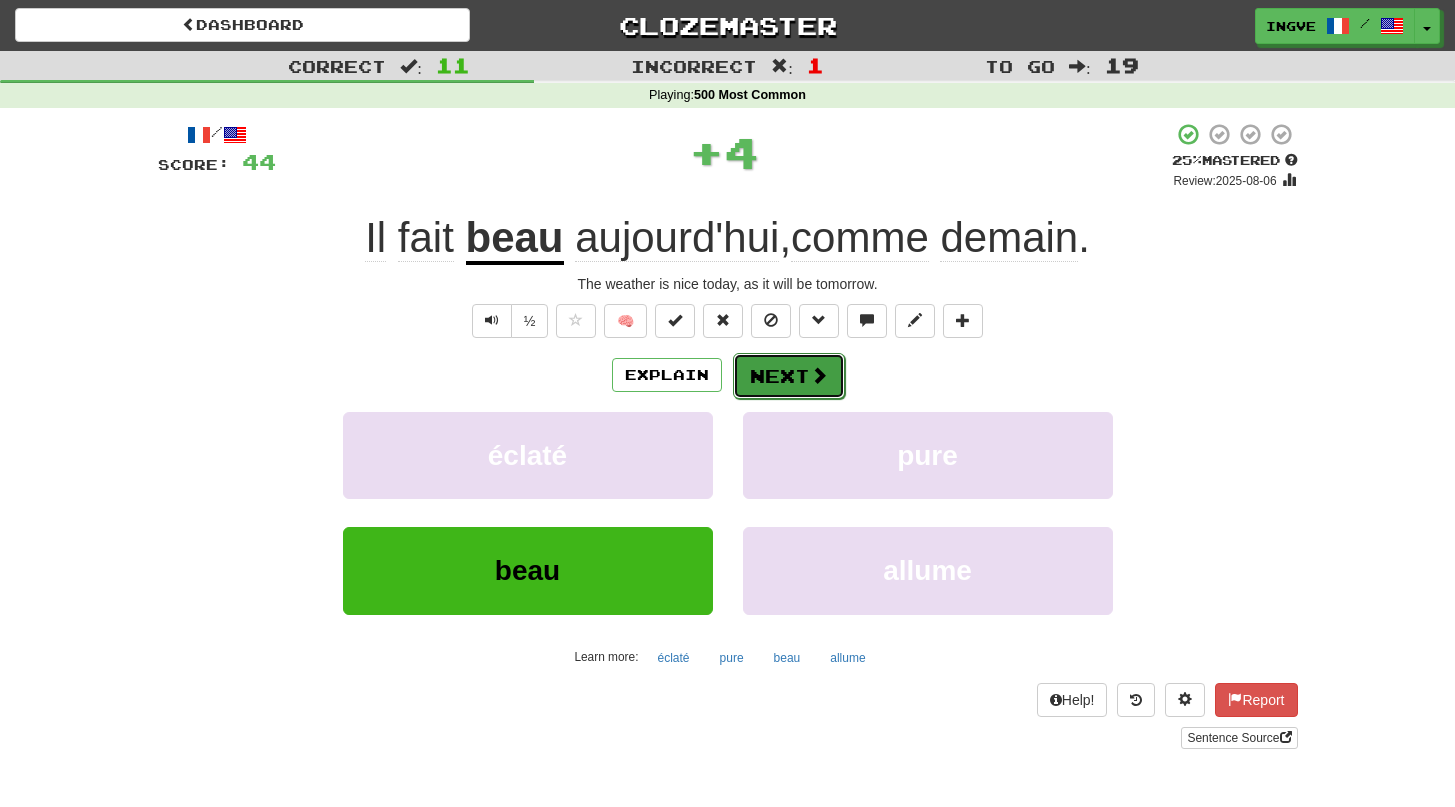 click on "Next" at bounding box center [789, 376] 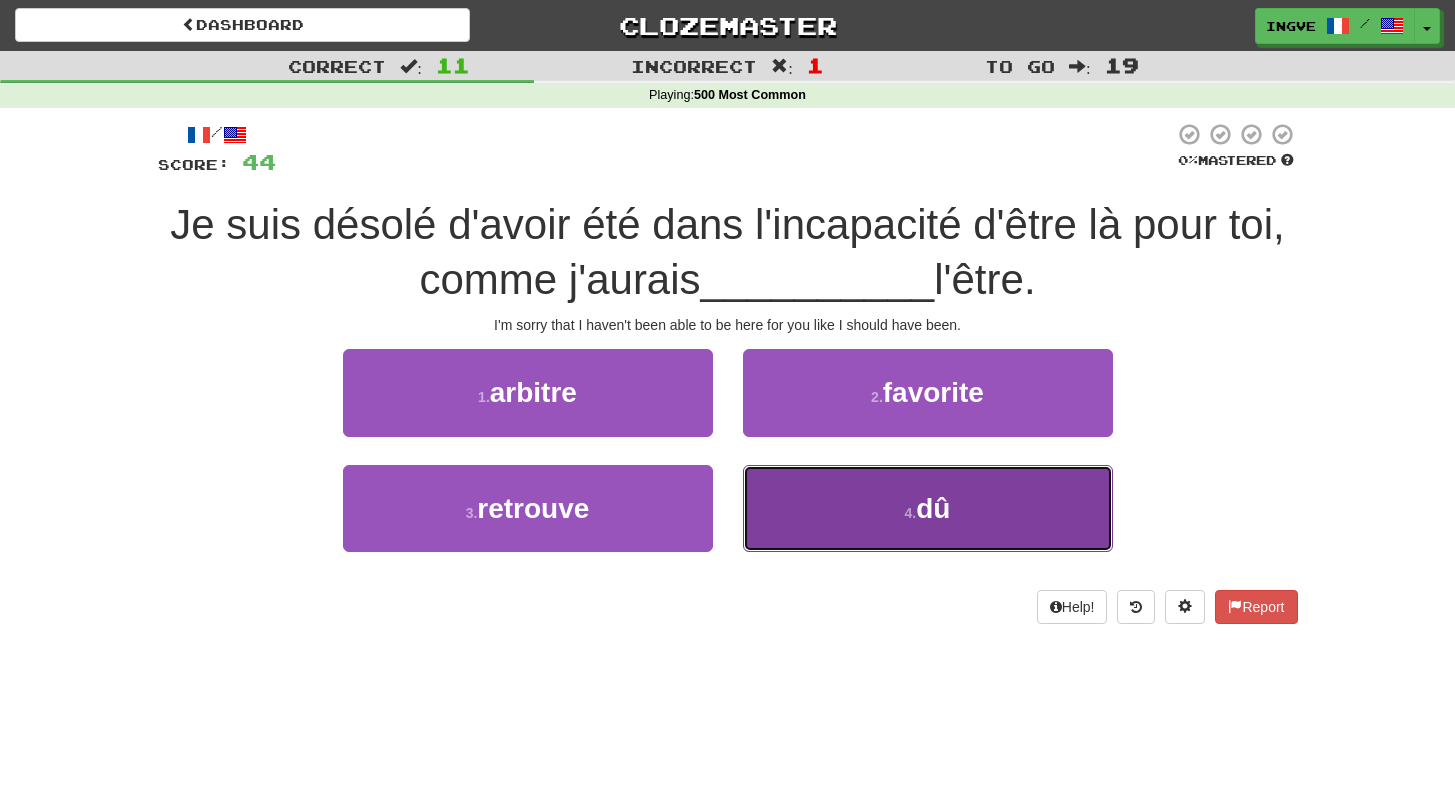 click on "4 .  dû" at bounding box center (928, 508) 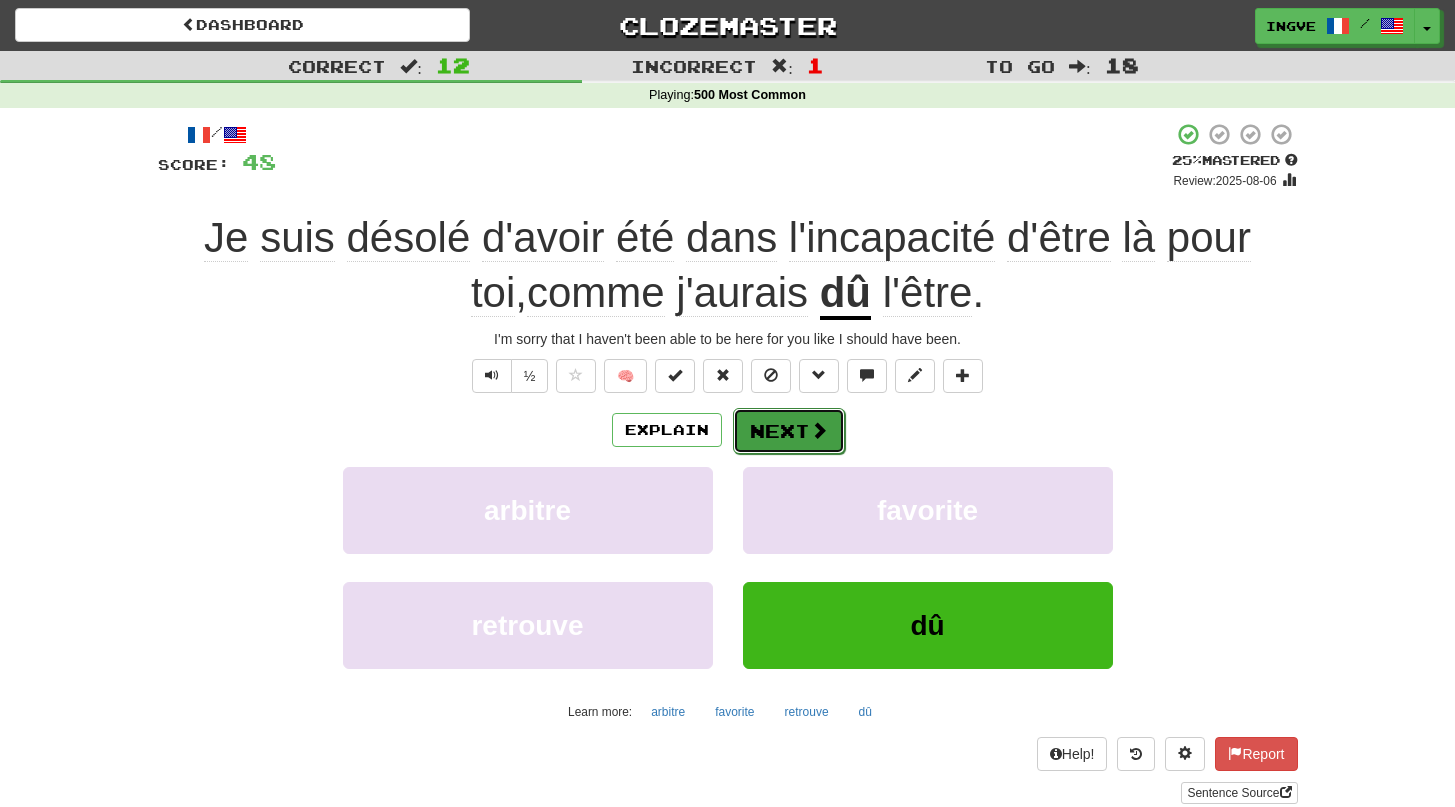 click on "Next" at bounding box center [789, 431] 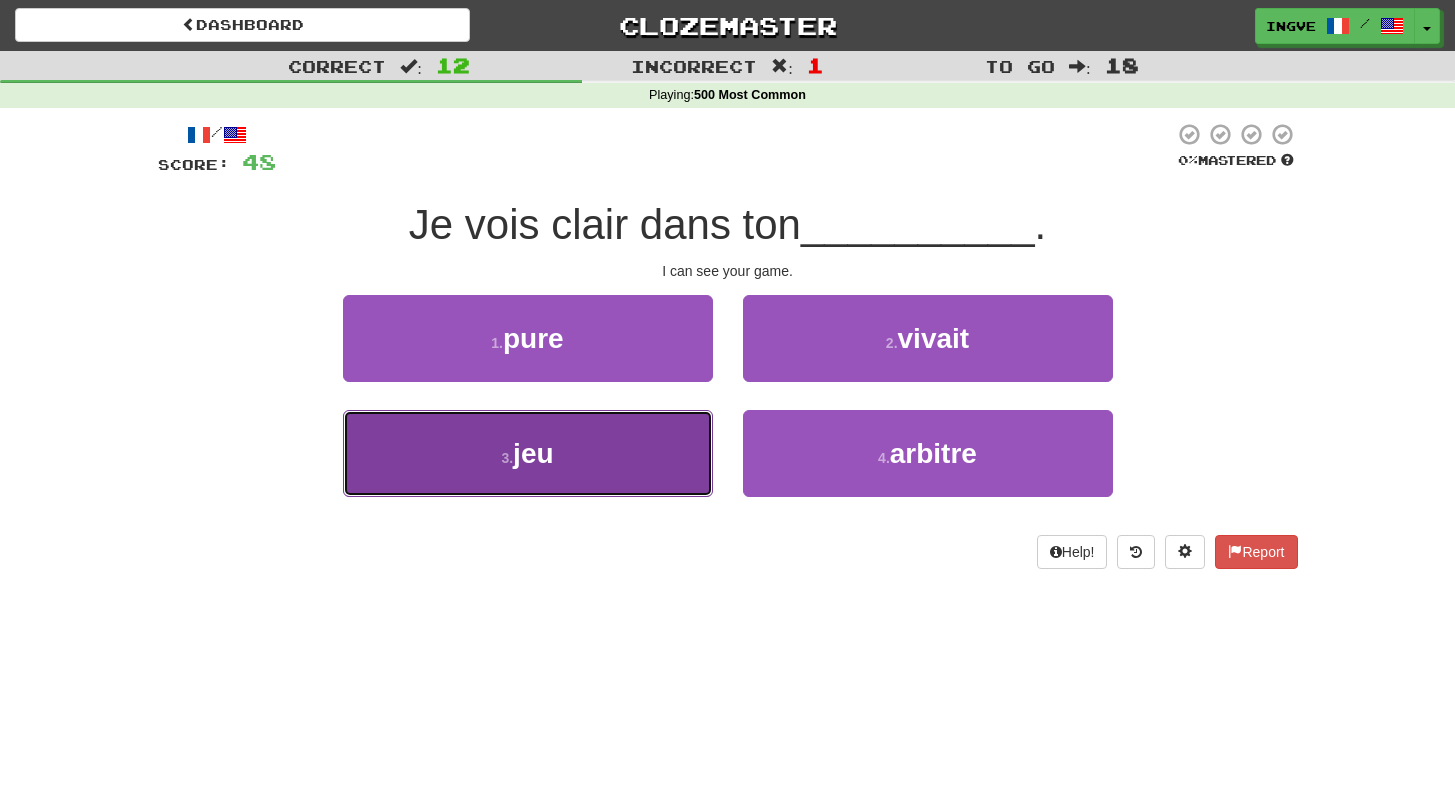 click on "3 .  jeu" at bounding box center (528, 453) 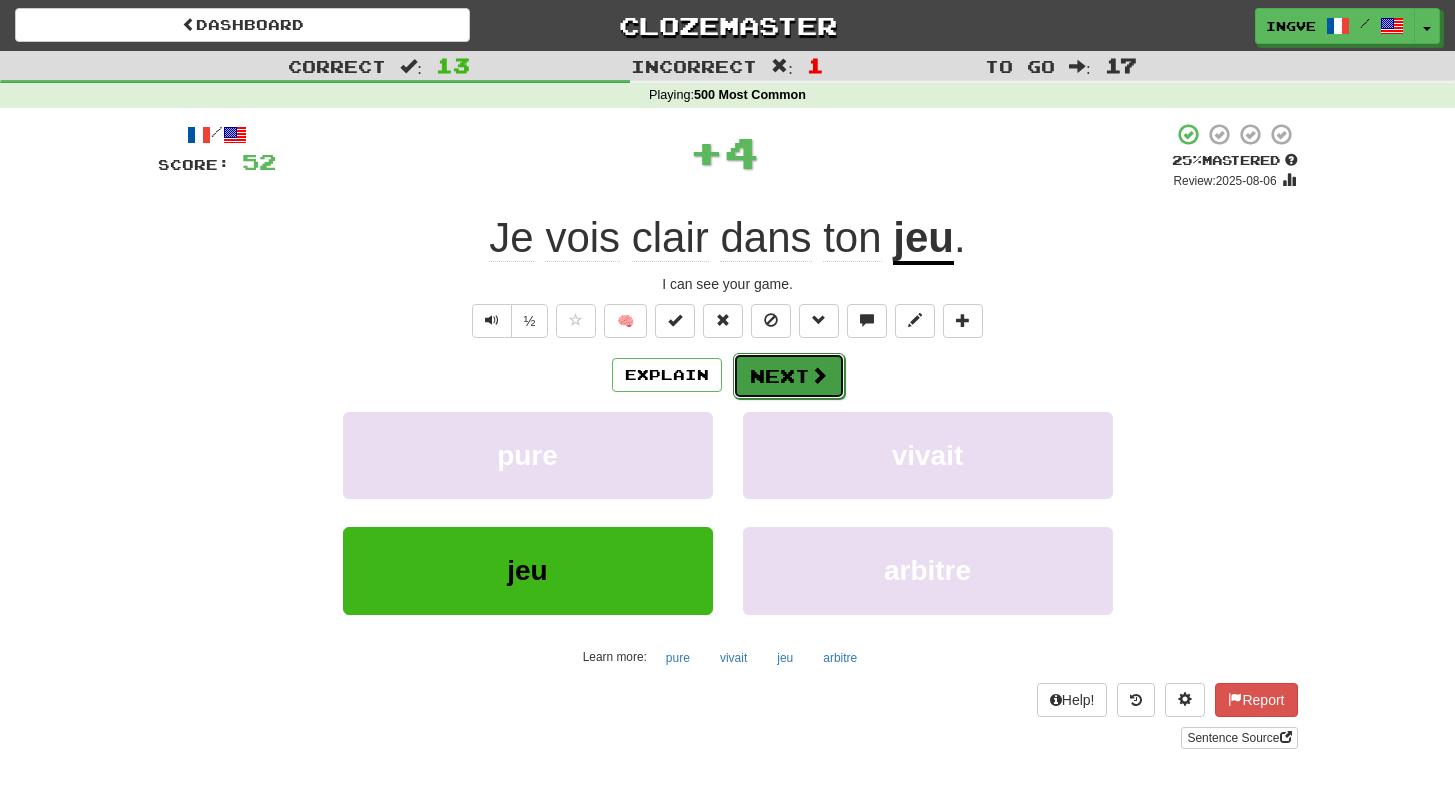 click on "Next" at bounding box center (789, 376) 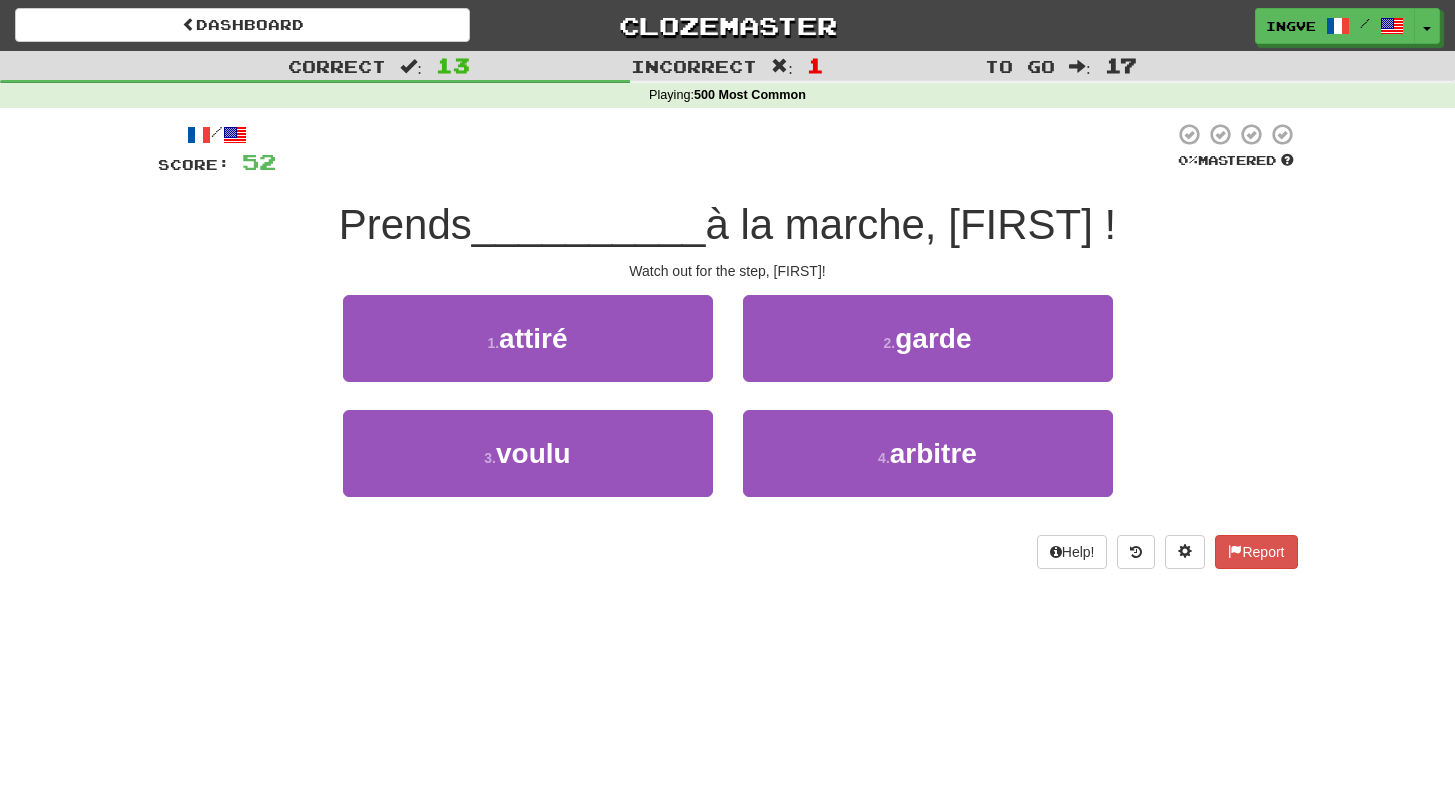 click on "2 .  garde" at bounding box center (928, 352) 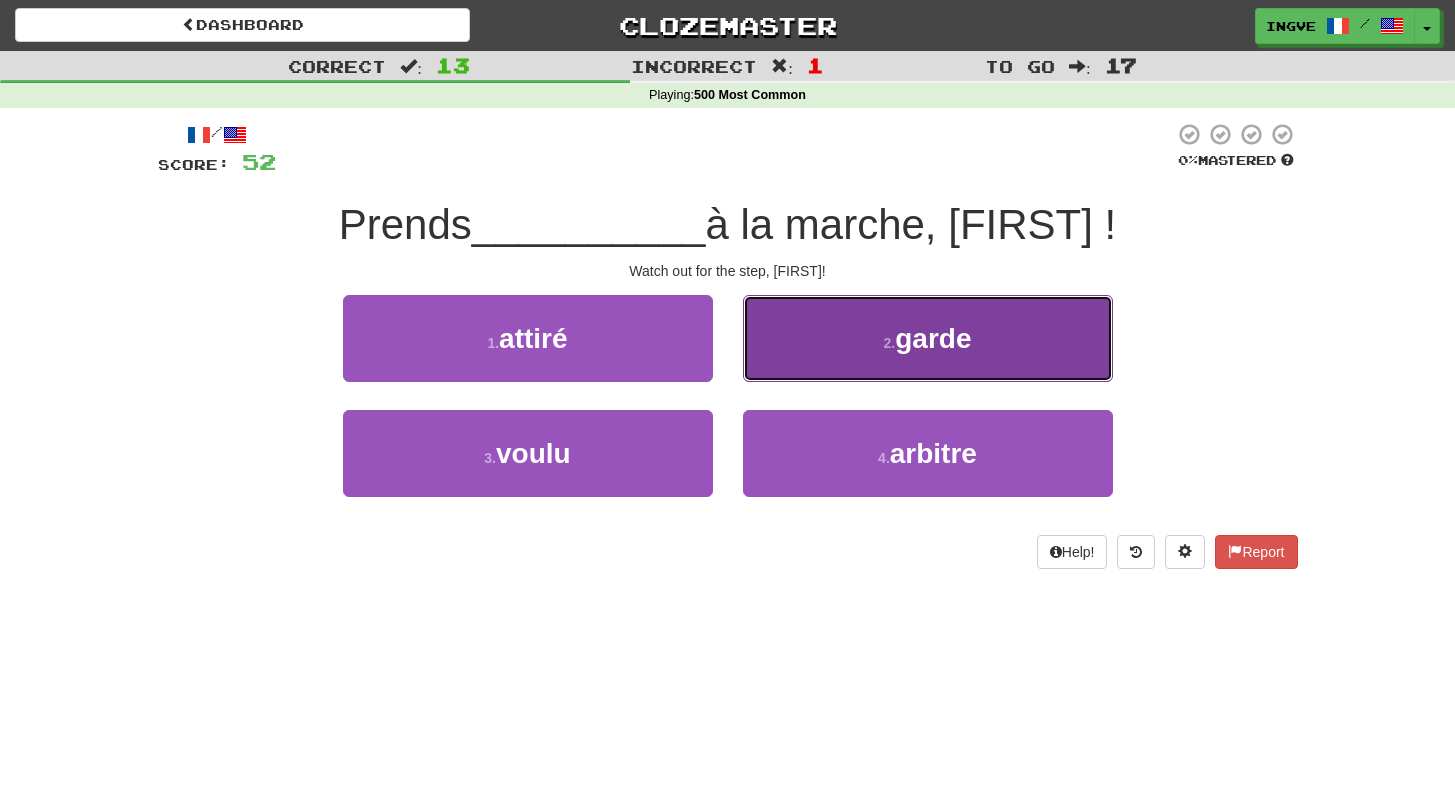 click on "2 .  garde" at bounding box center [928, 338] 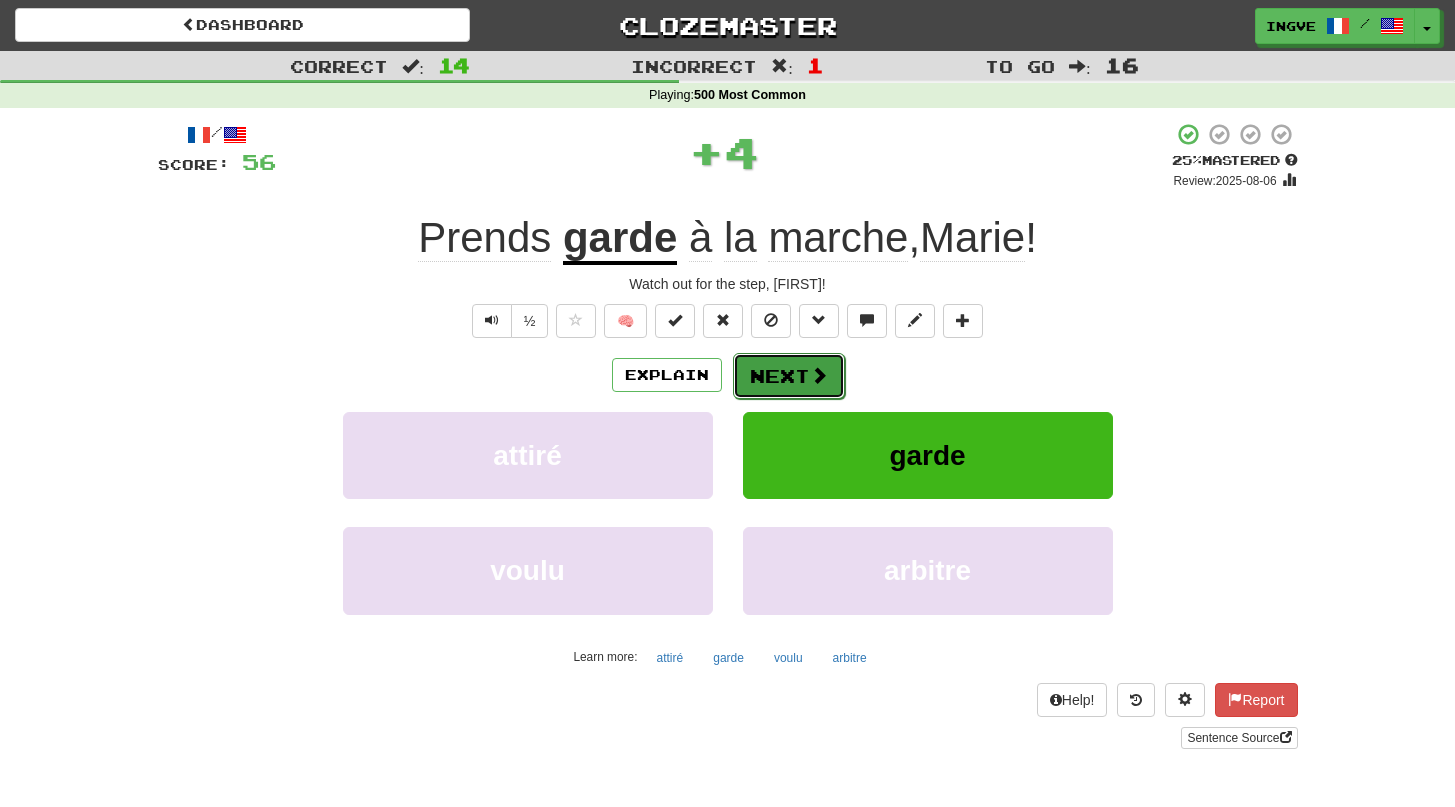 click on "Next" at bounding box center [789, 376] 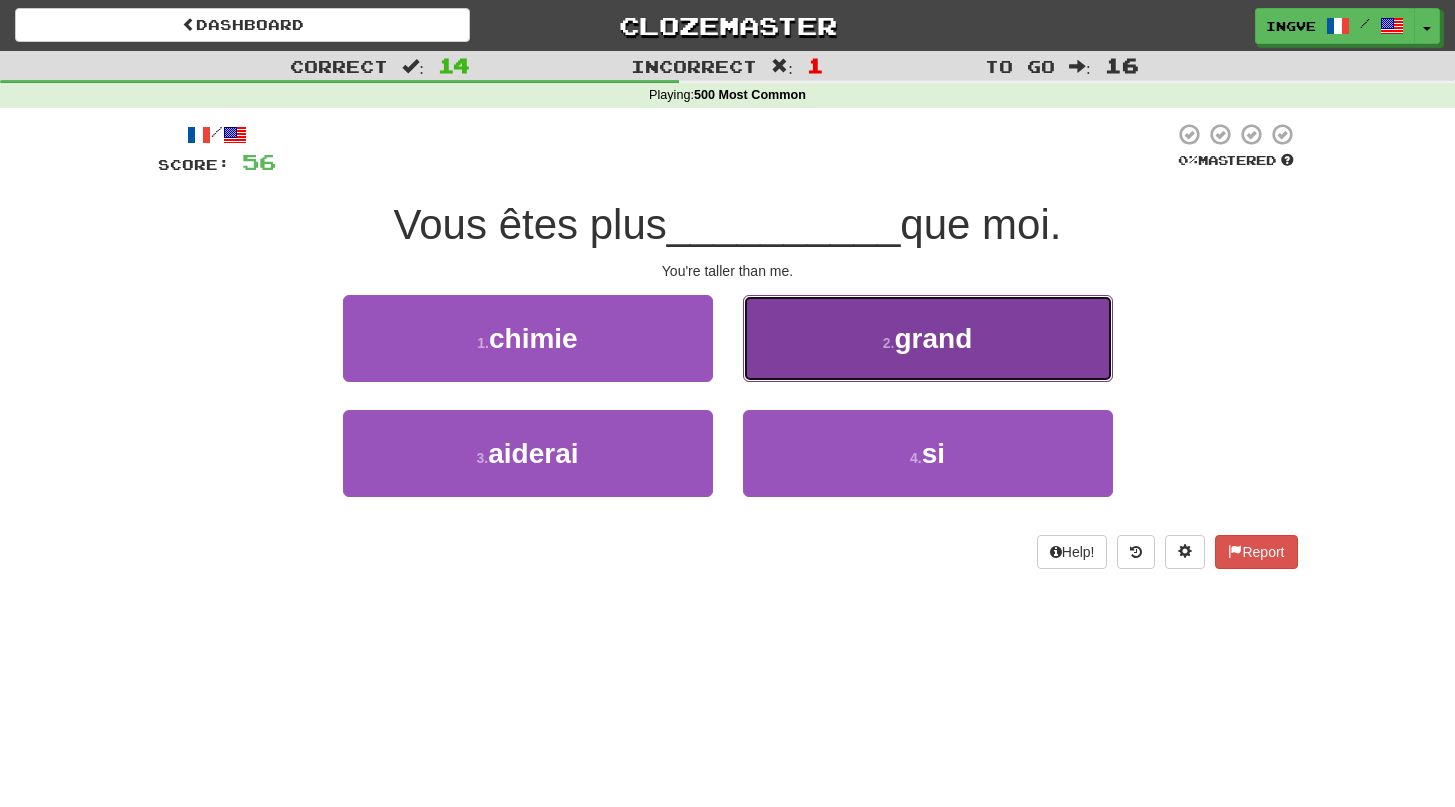 click on "2 .  grand" at bounding box center (928, 338) 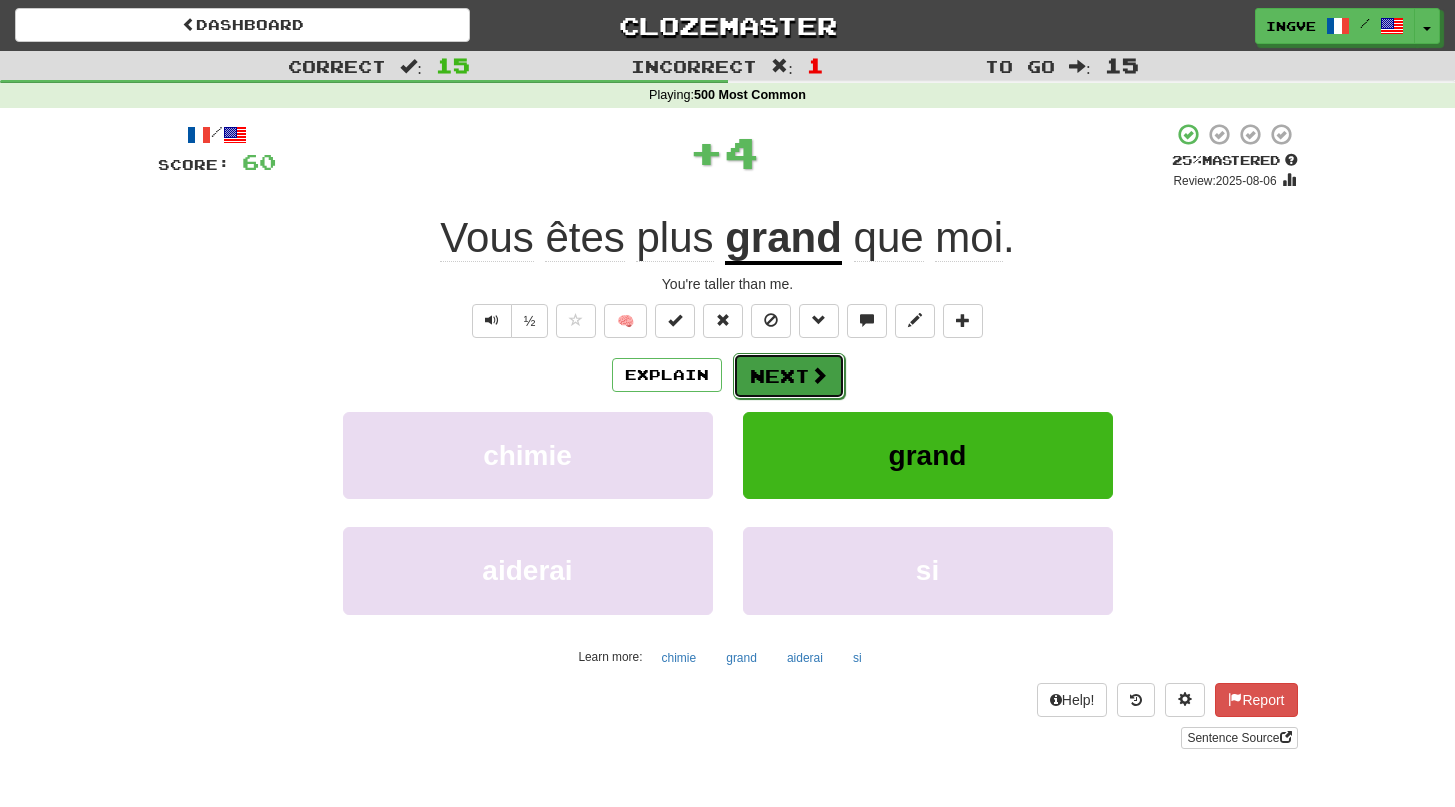 click on "Next" at bounding box center [789, 376] 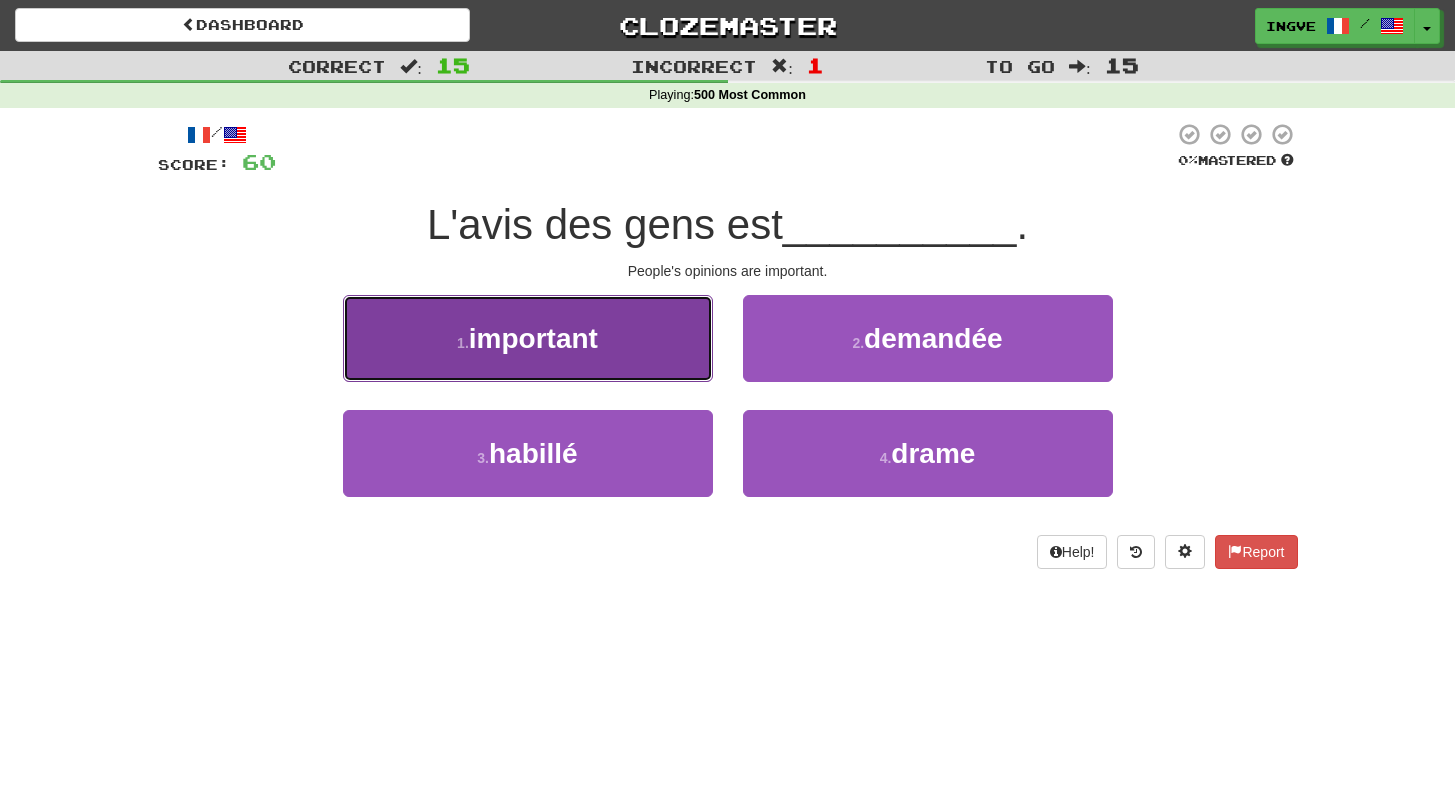 click on "1 .  important" at bounding box center [528, 338] 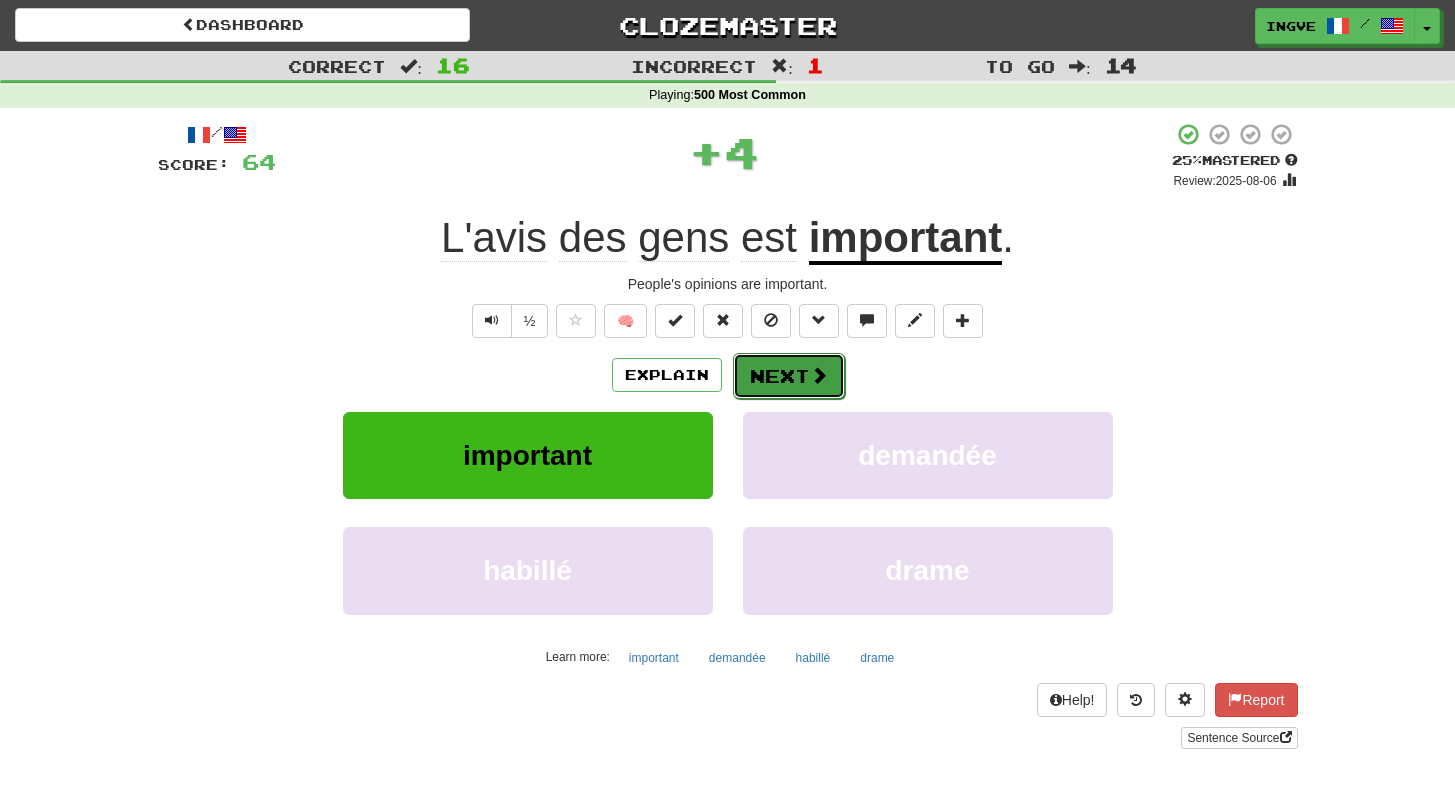 click at bounding box center (819, 375) 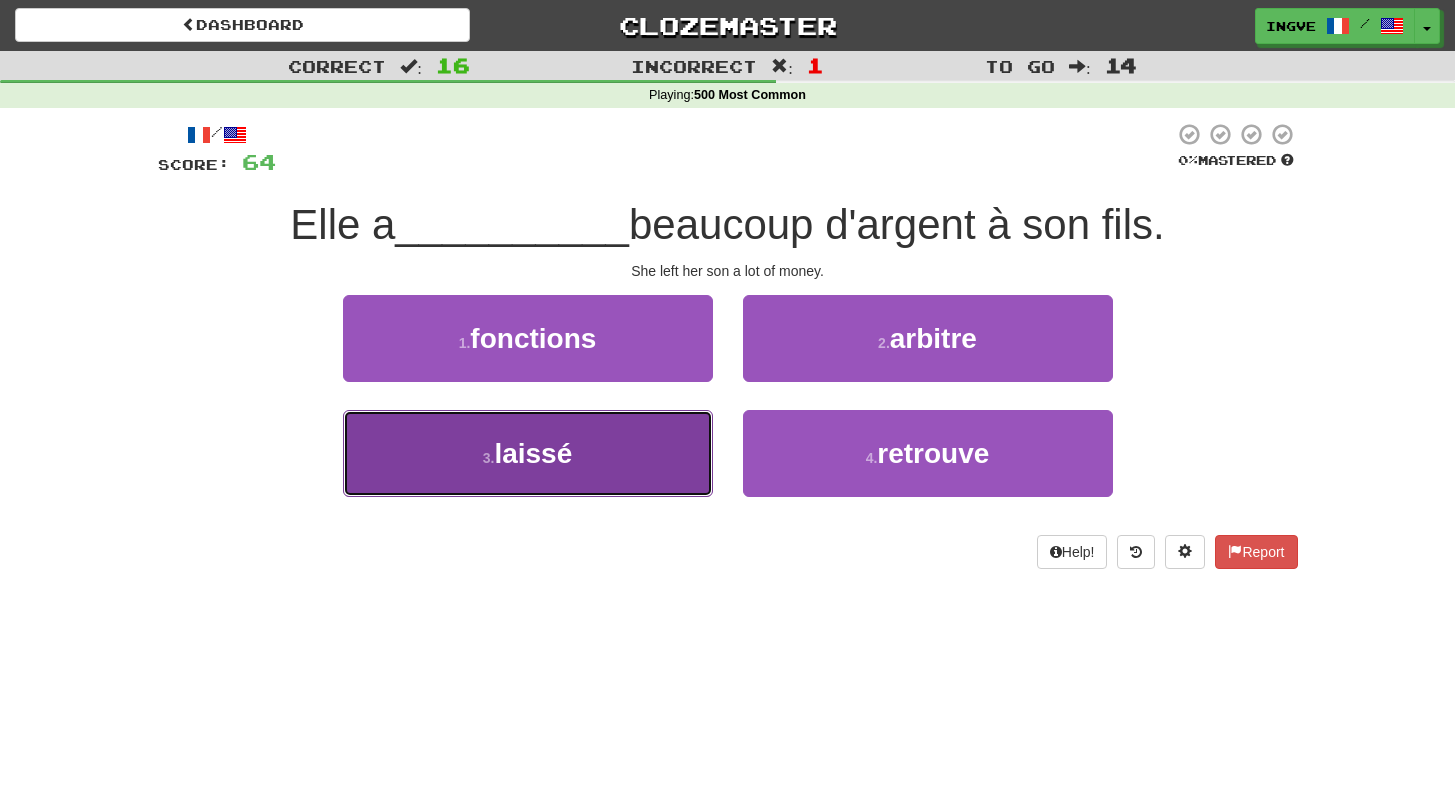 click on "3 .  laissé" at bounding box center (528, 453) 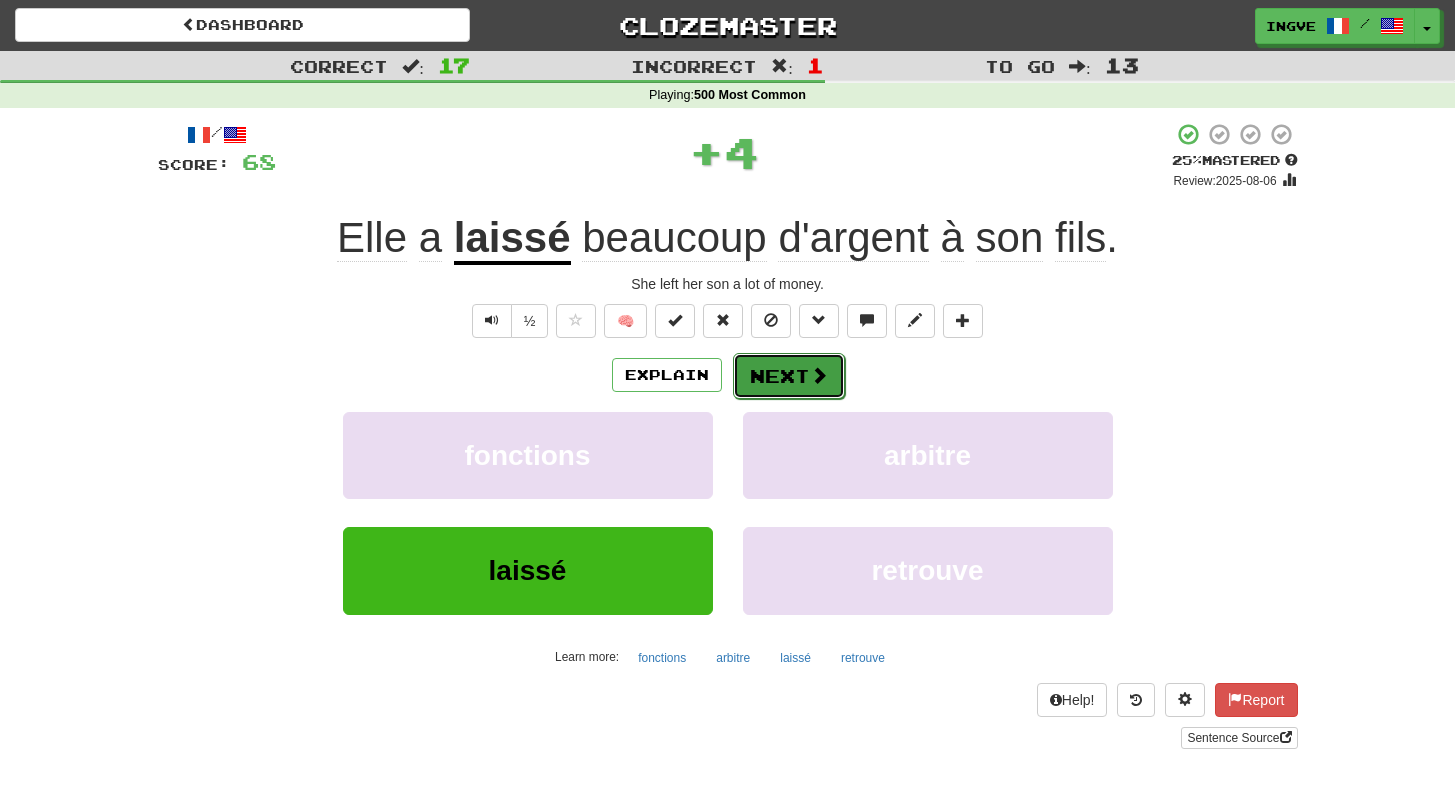 click on "Next" at bounding box center [789, 376] 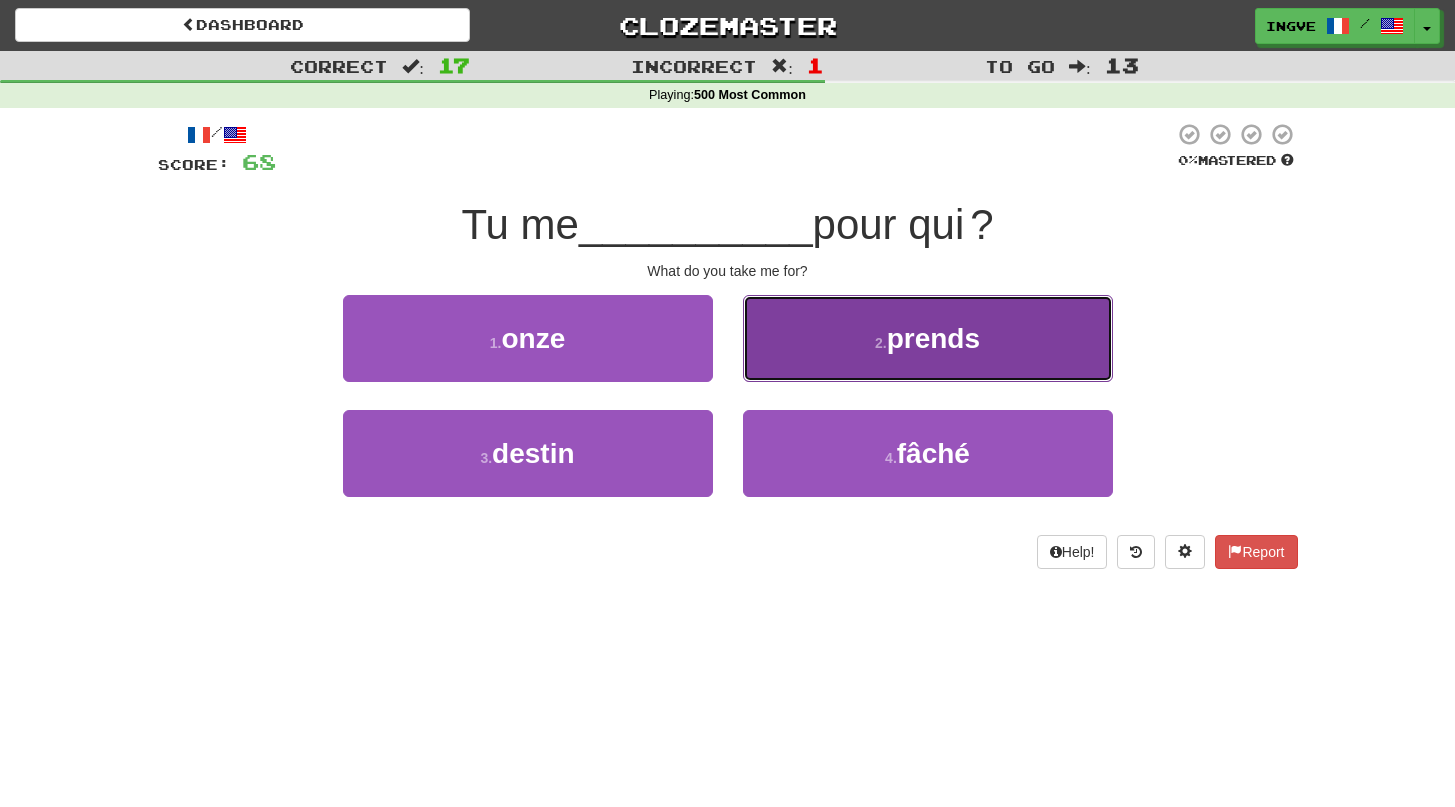 click on "2 .  prends" at bounding box center (928, 338) 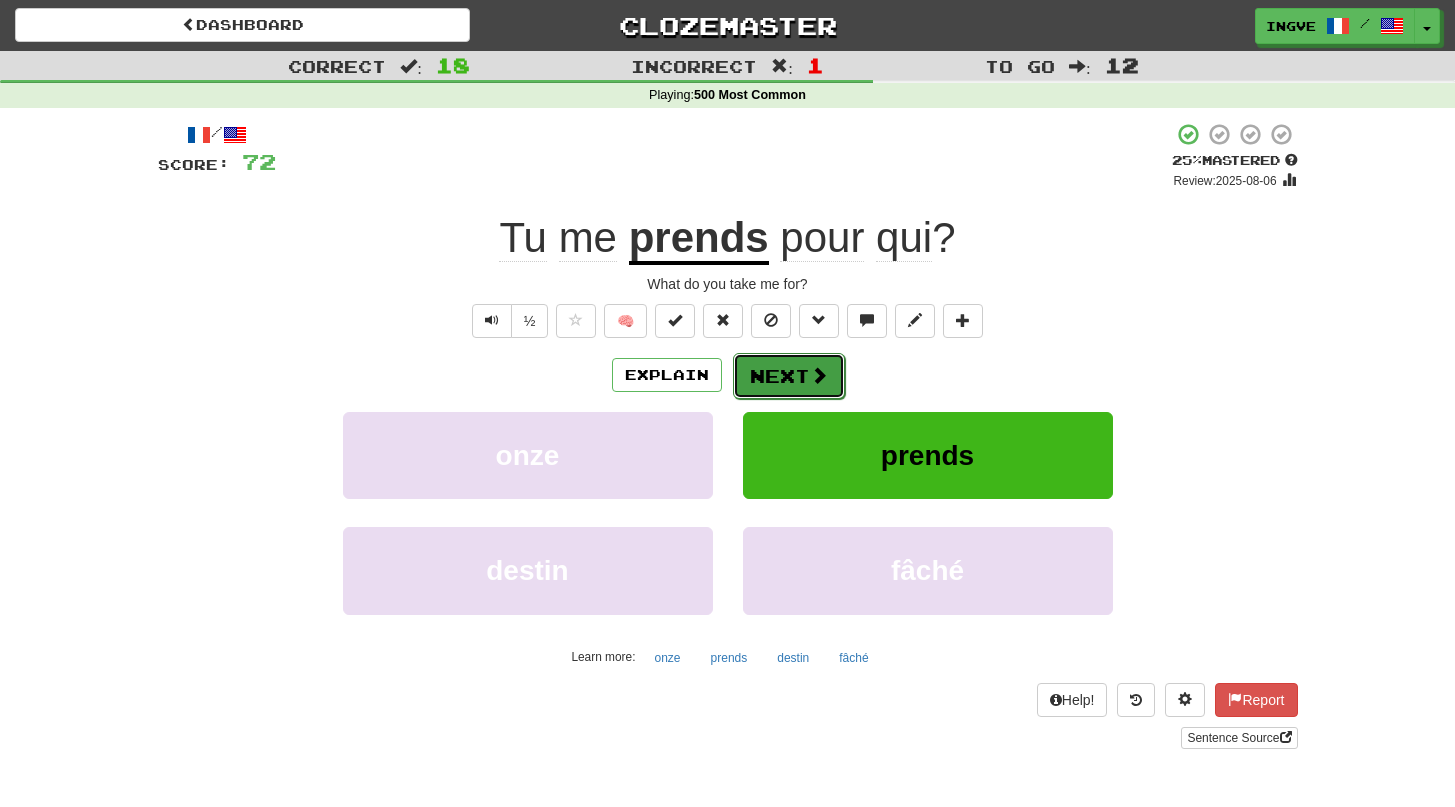 click on "Next" at bounding box center [789, 376] 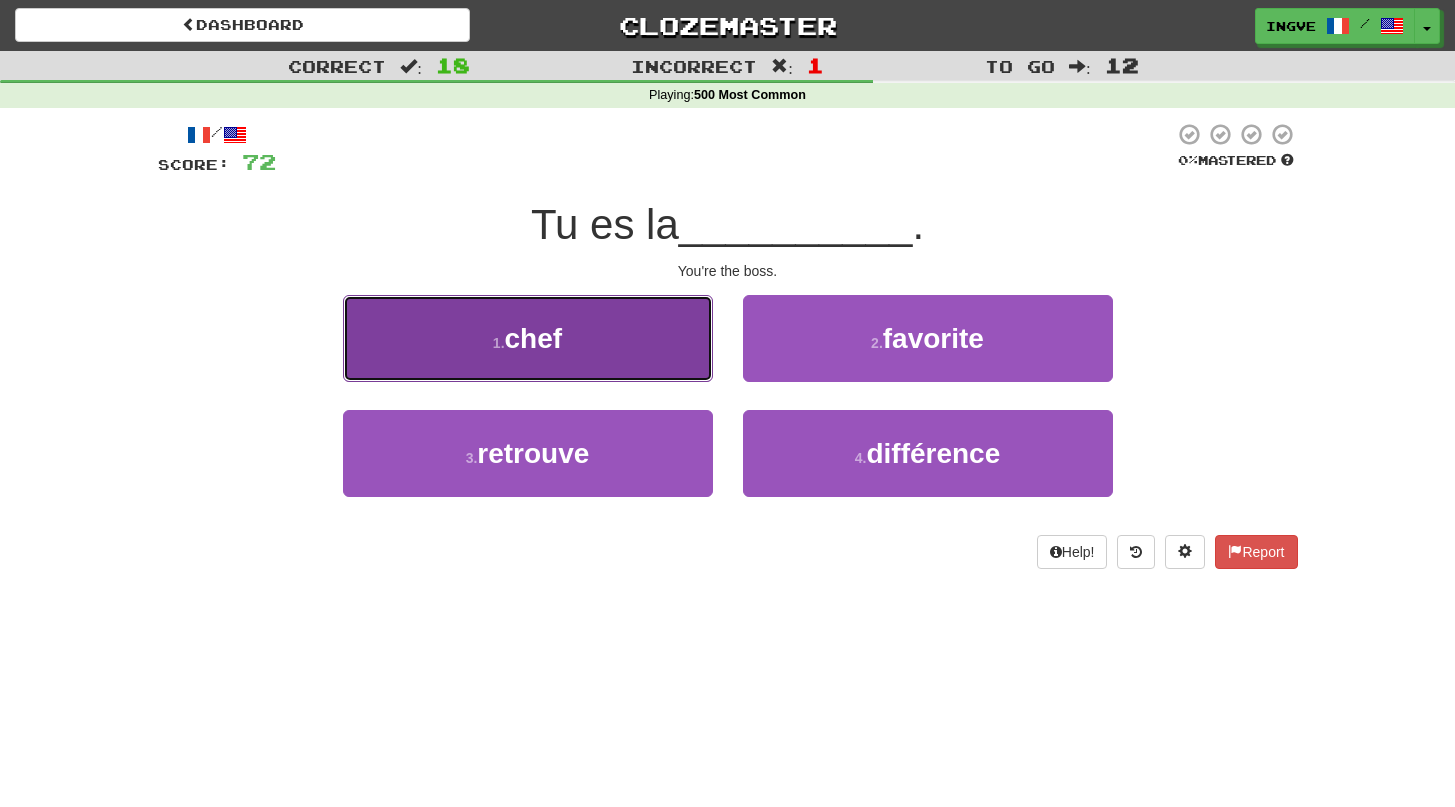 click on "1 .  chef" at bounding box center (528, 338) 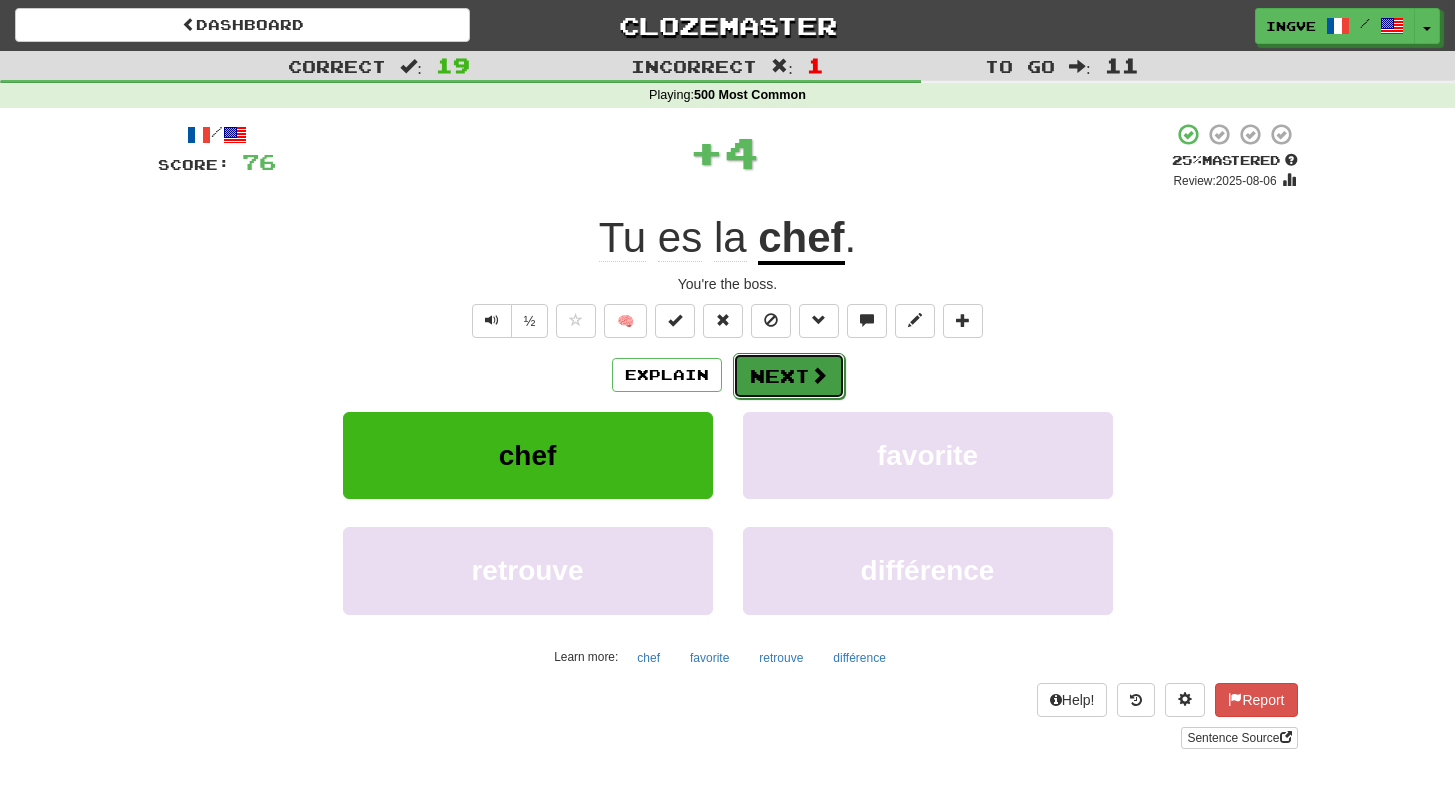 click on "Next" at bounding box center (789, 376) 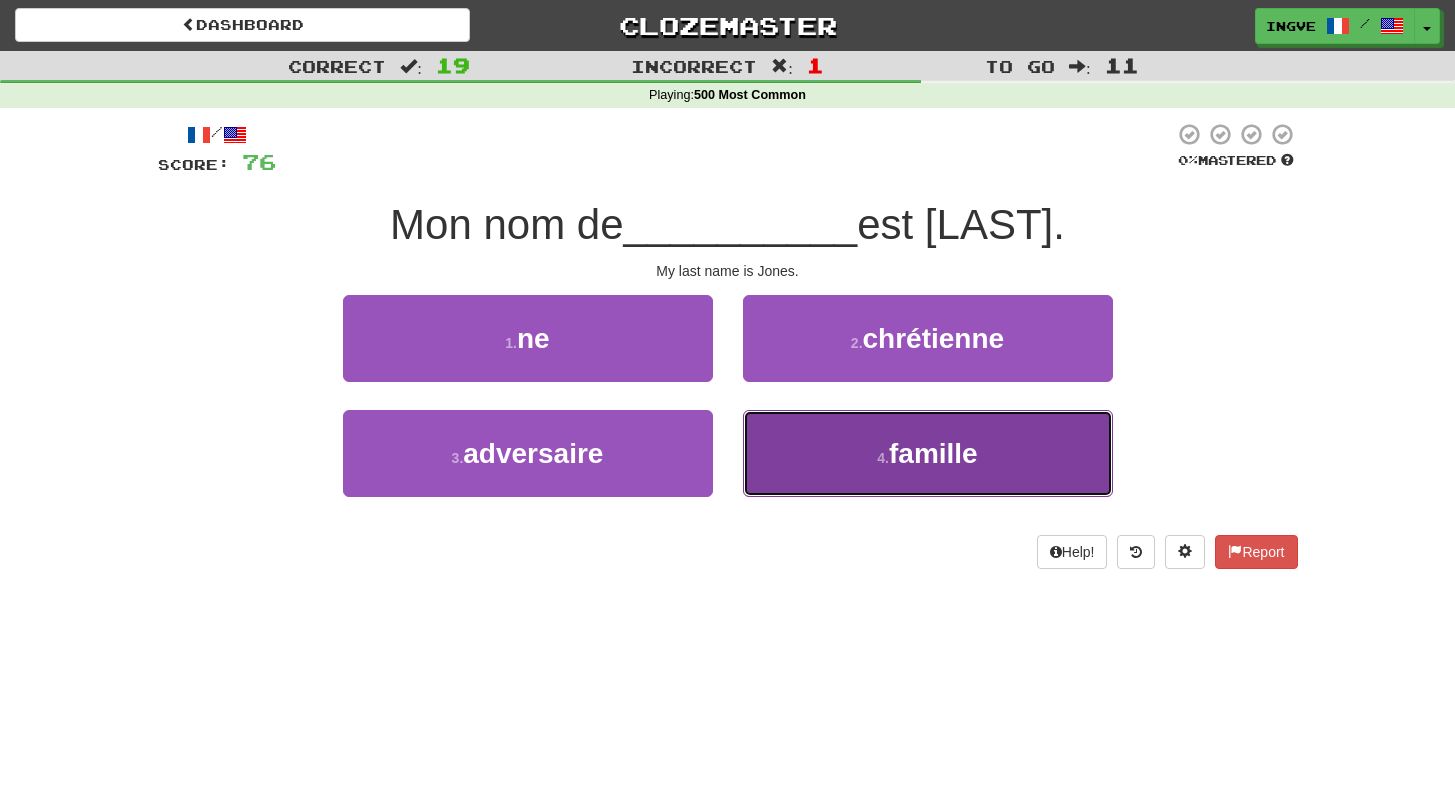 click on "4 .  famille" at bounding box center [928, 453] 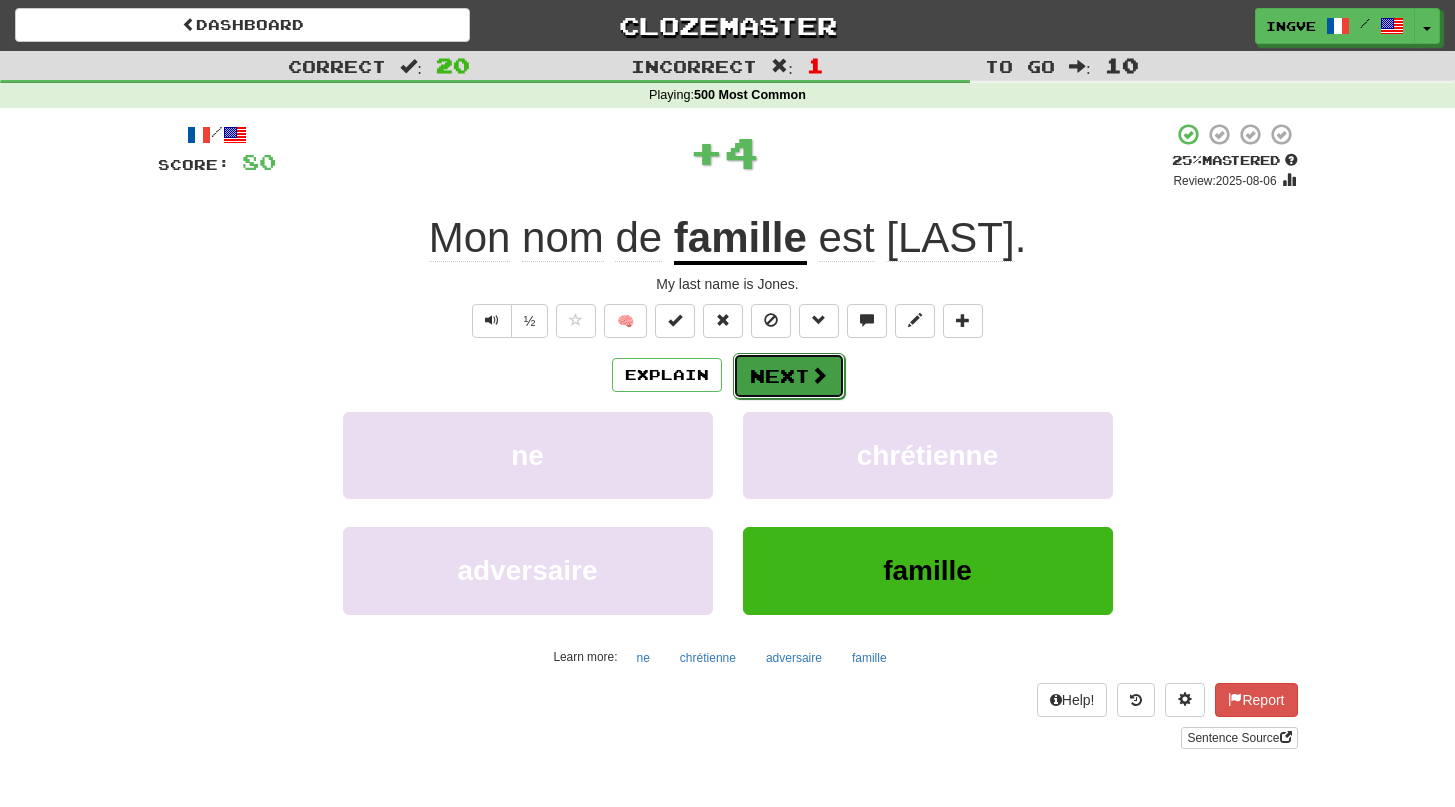click on "Next" at bounding box center [789, 376] 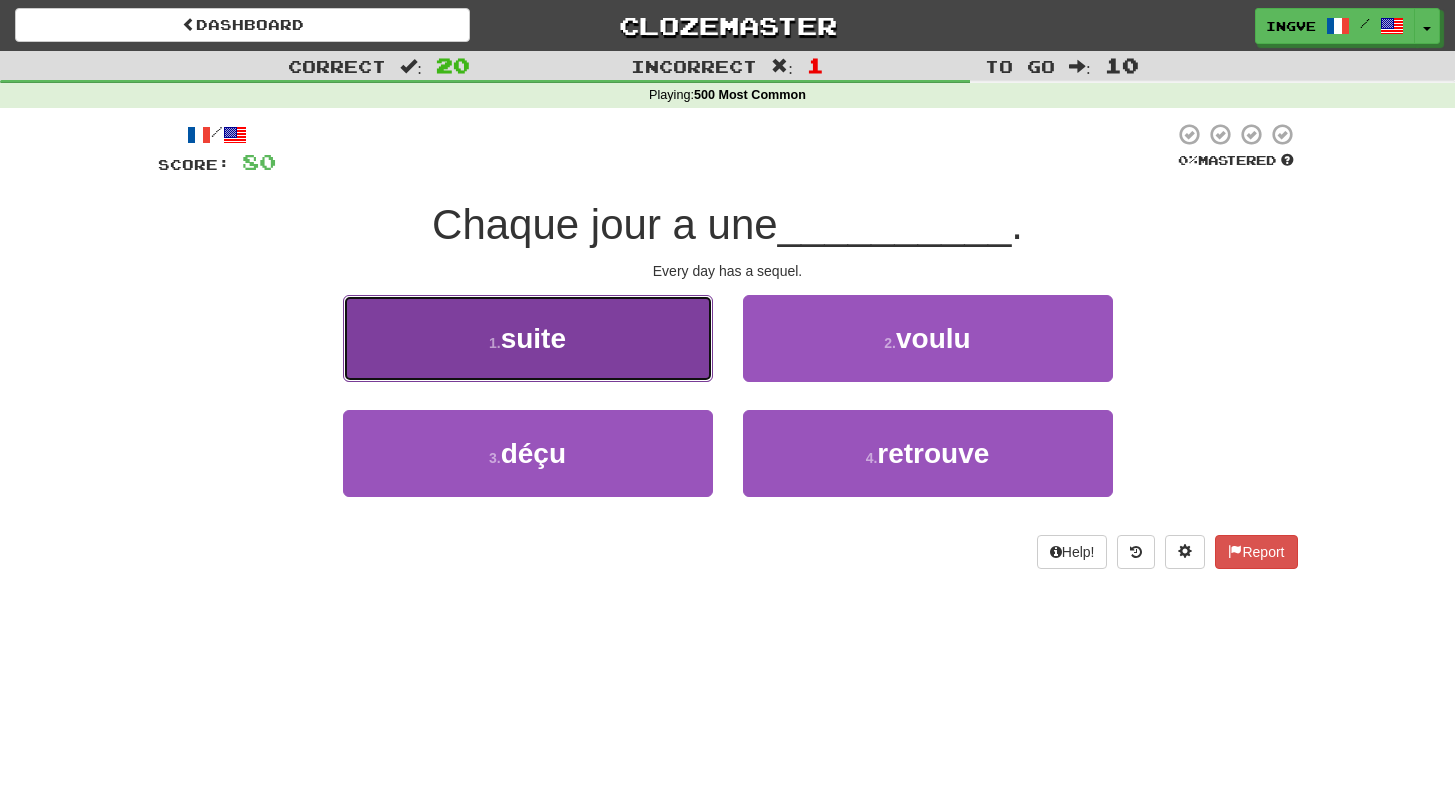 click on "1 .  suite" at bounding box center [528, 338] 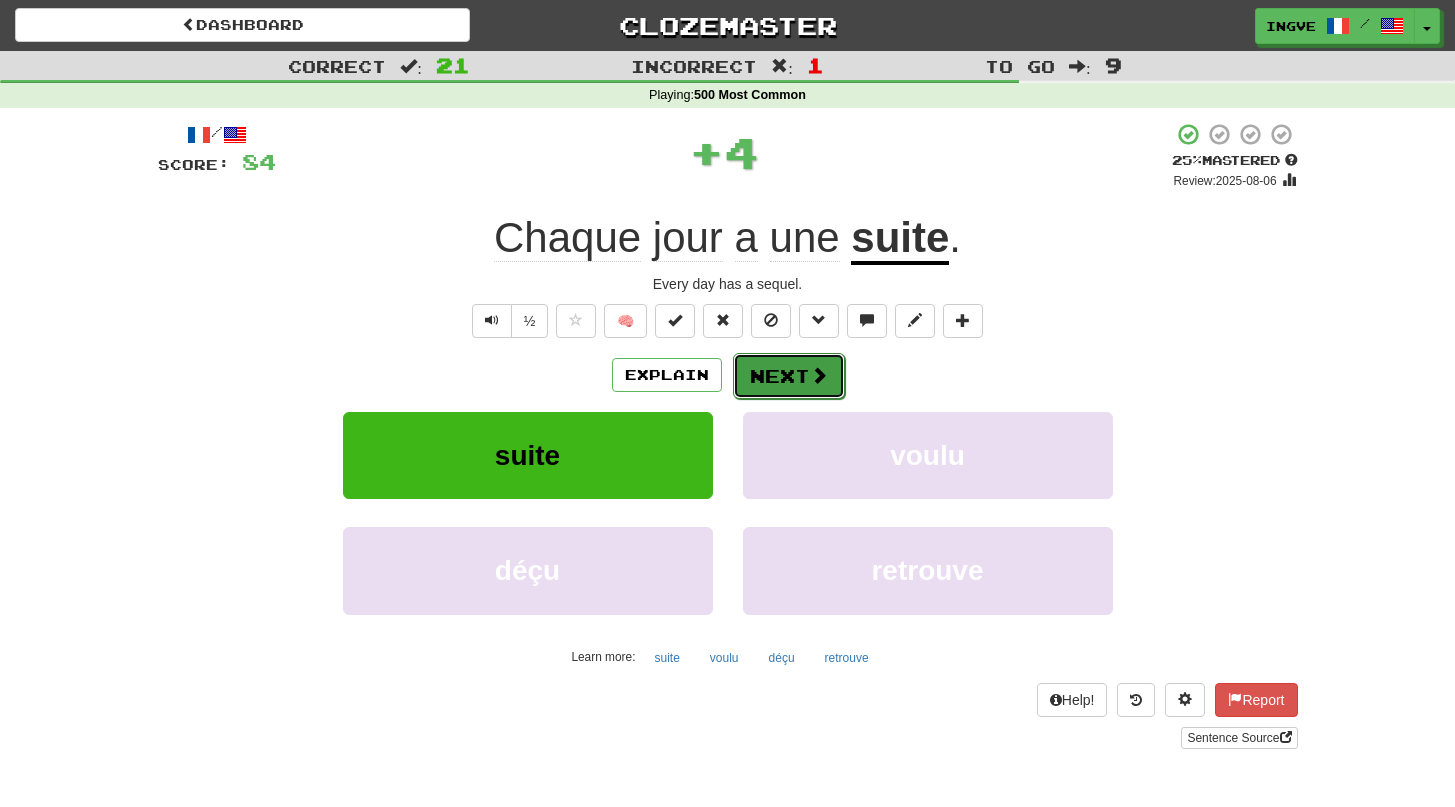 click on "Next" at bounding box center [789, 376] 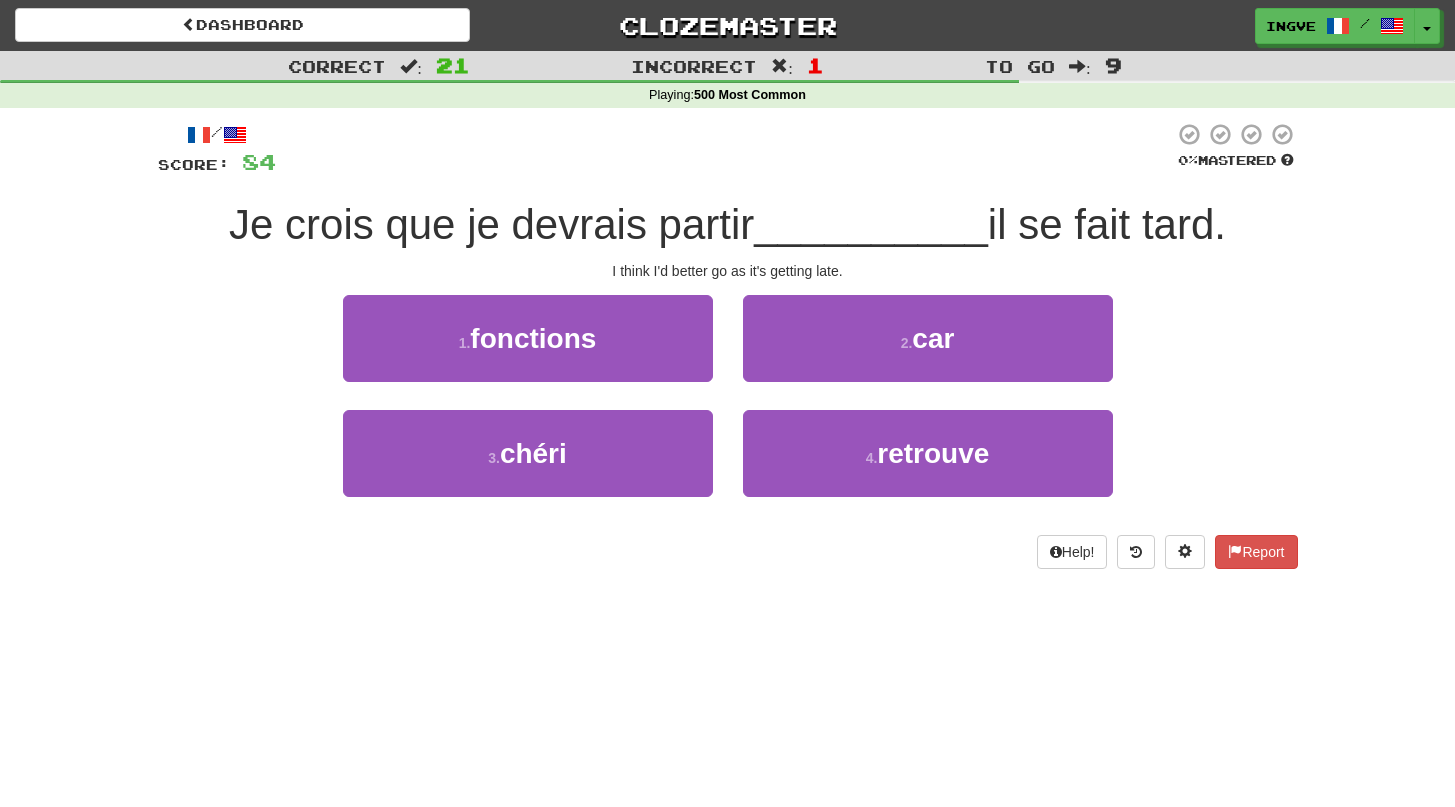 click on "Je crois que je devrais partir" at bounding box center (491, 224) 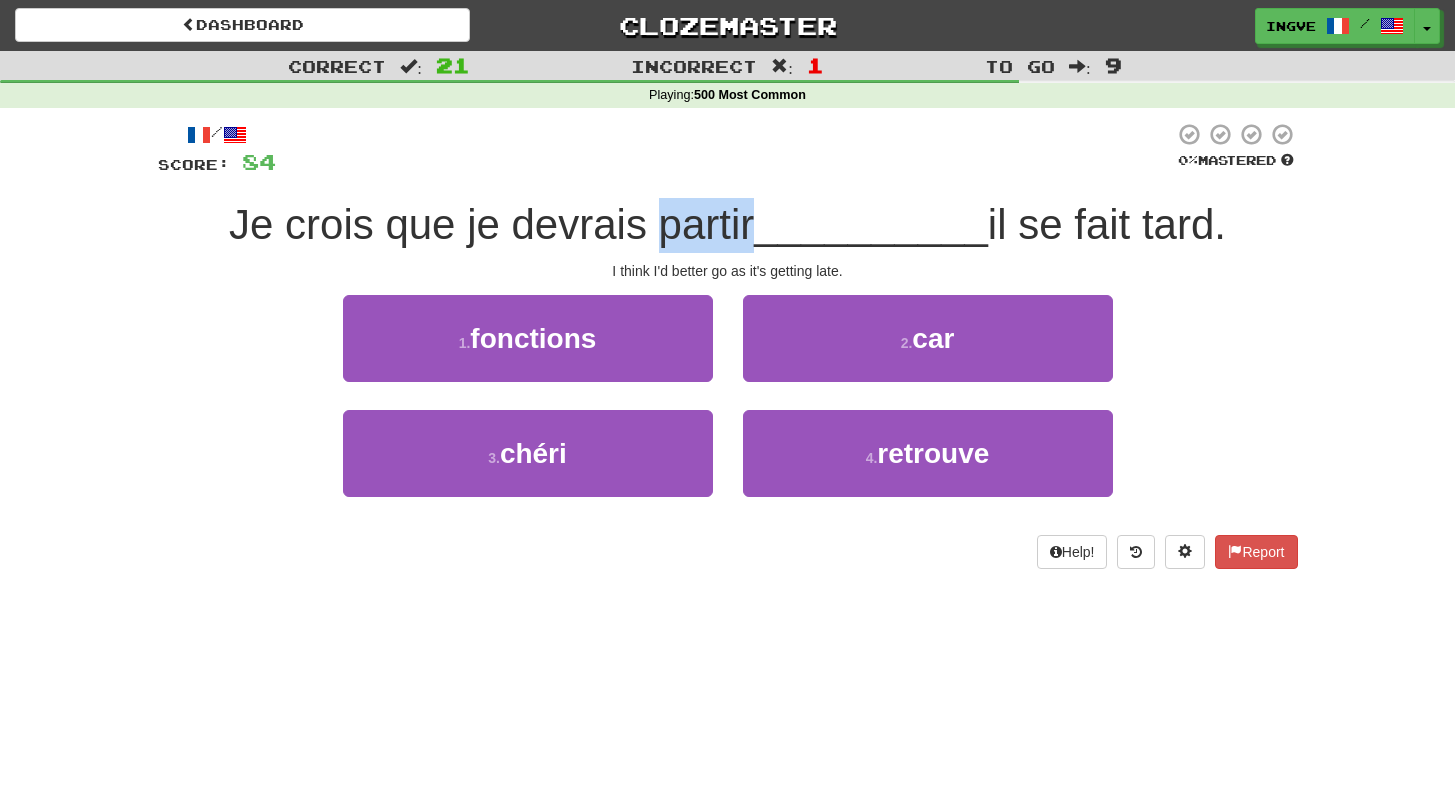 click on "Je crois que je devrais partir" at bounding box center [491, 224] 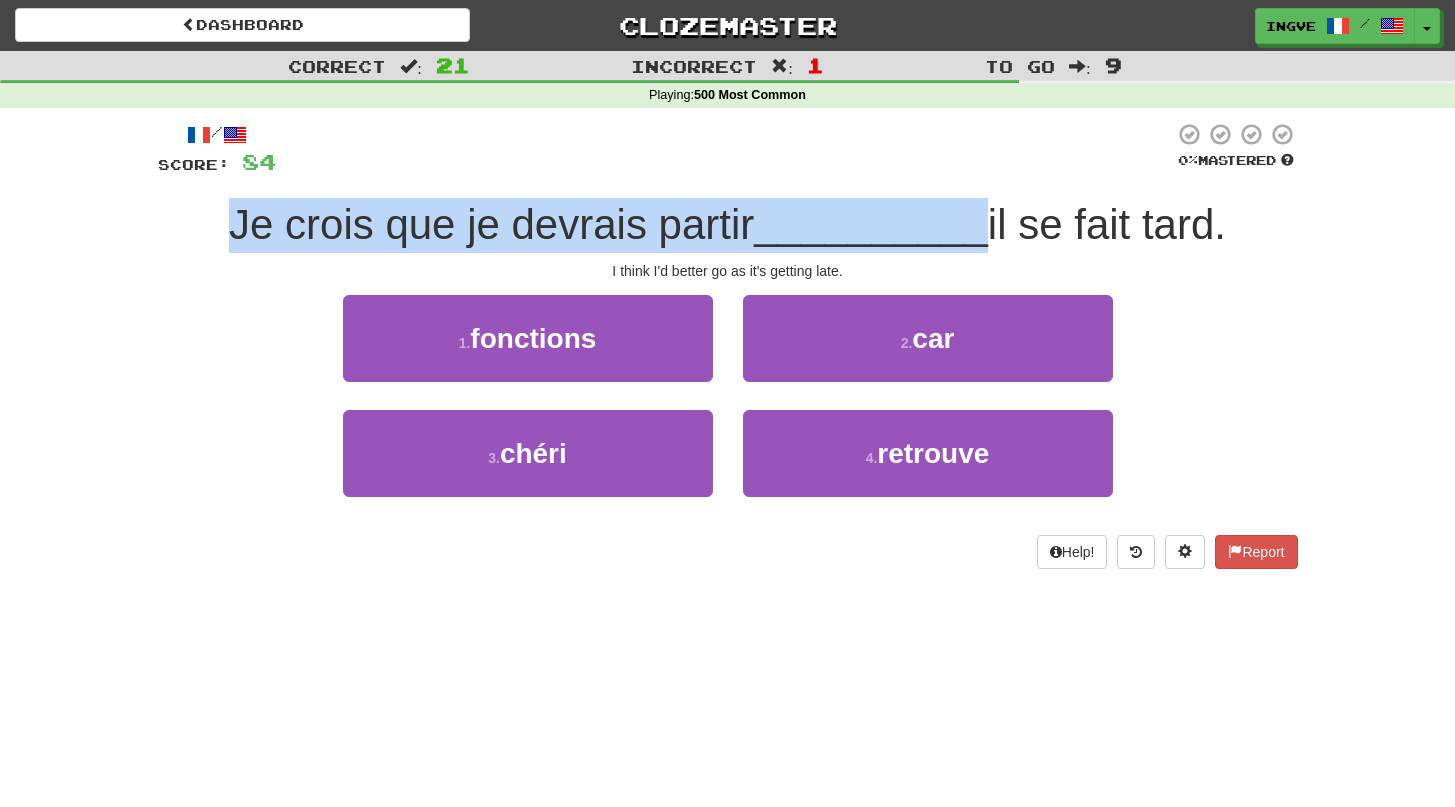 click on "Je crois que je devrais partir" at bounding box center (491, 224) 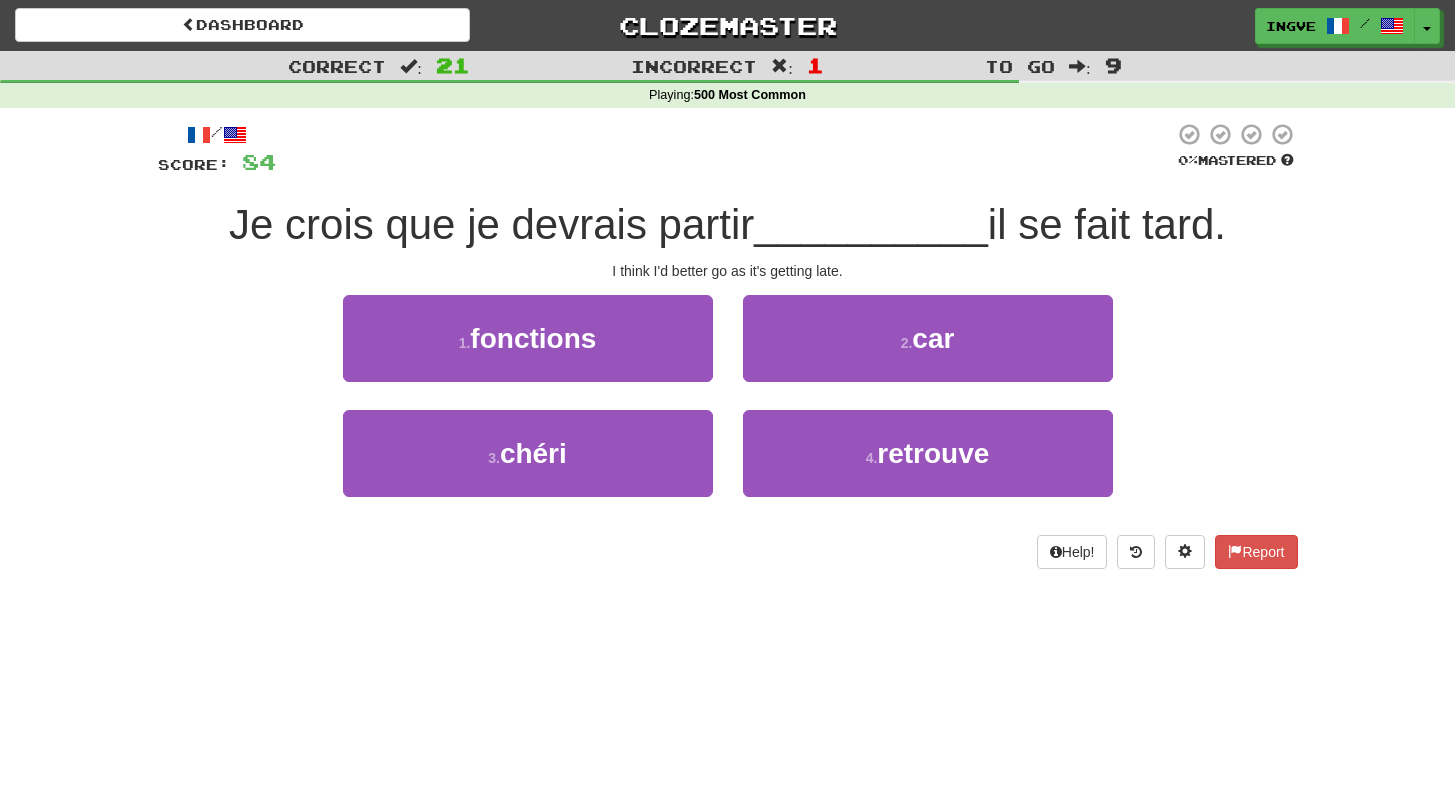 click on "Je crois que je devrais partir" at bounding box center (491, 224) 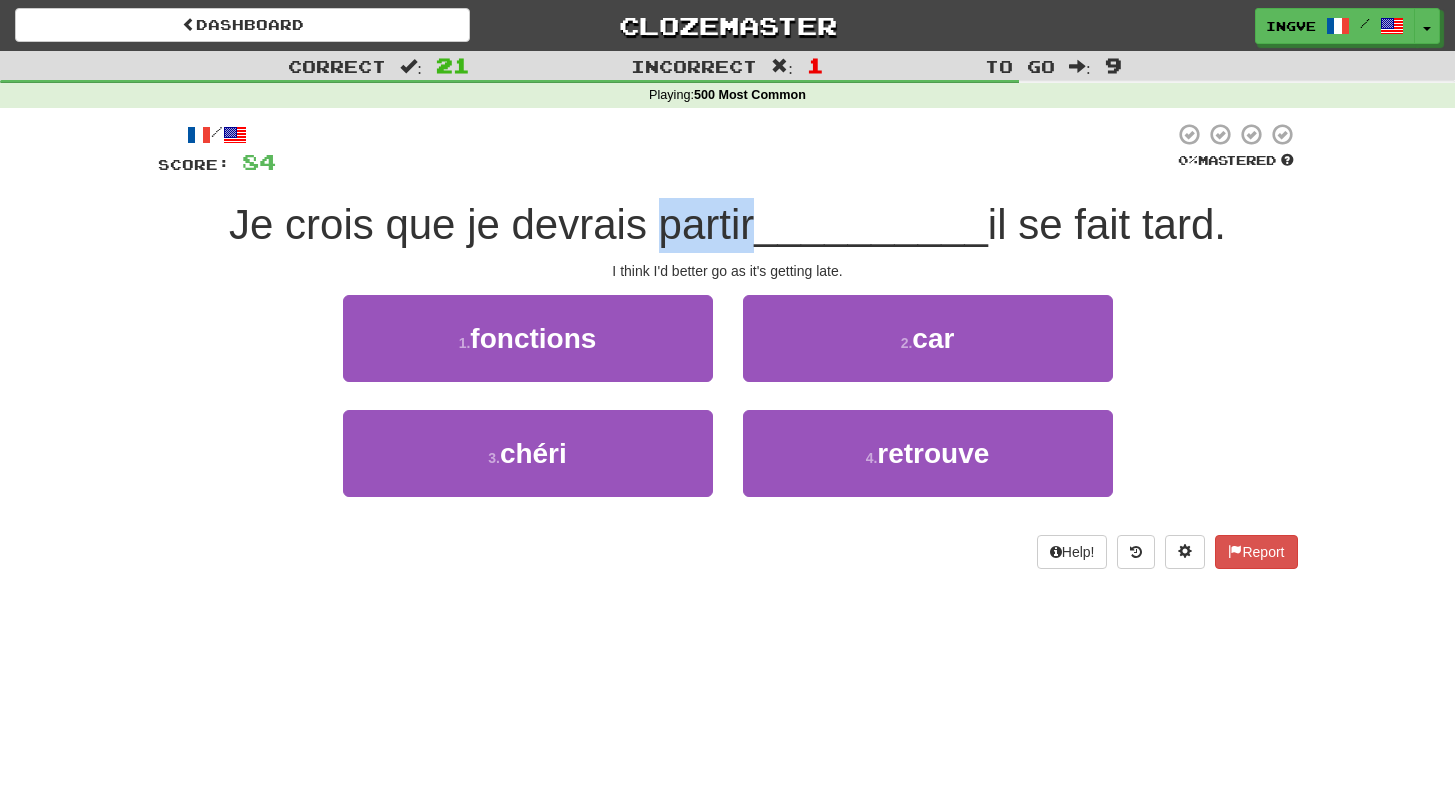 click on "Je crois que je devrais partir" at bounding box center [491, 224] 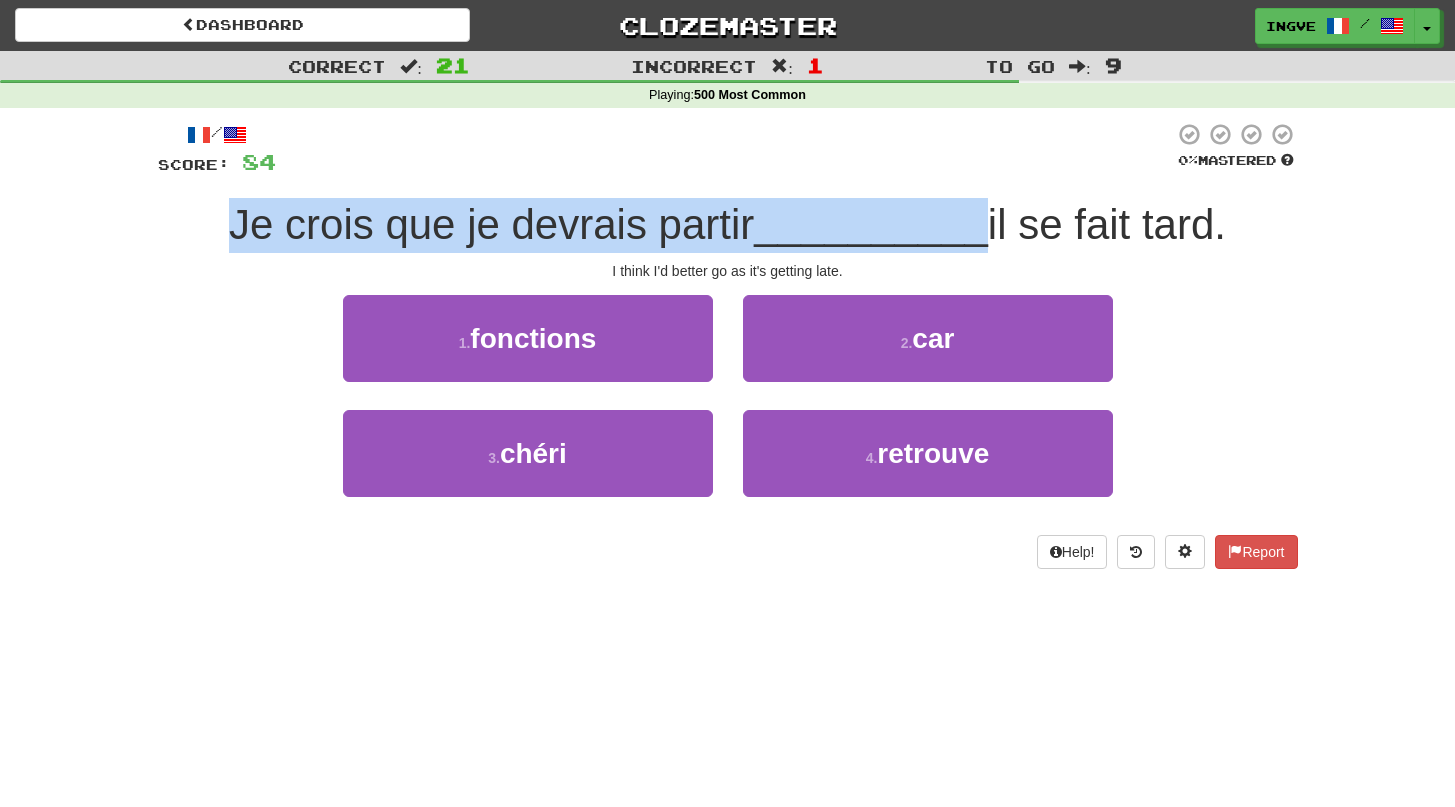 click on "Je crois que je devrais partir" at bounding box center [491, 224] 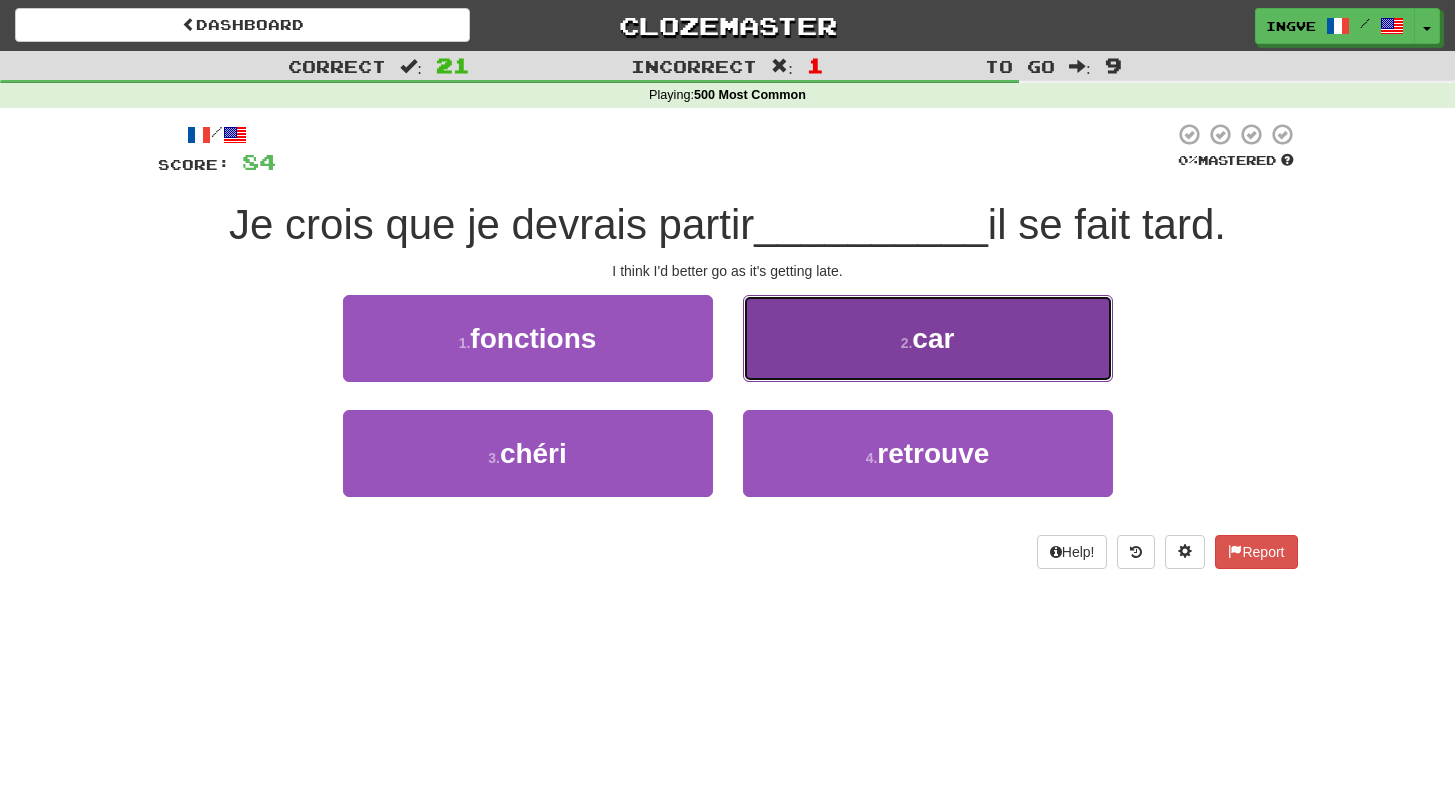 click on "2 .  car" at bounding box center (928, 338) 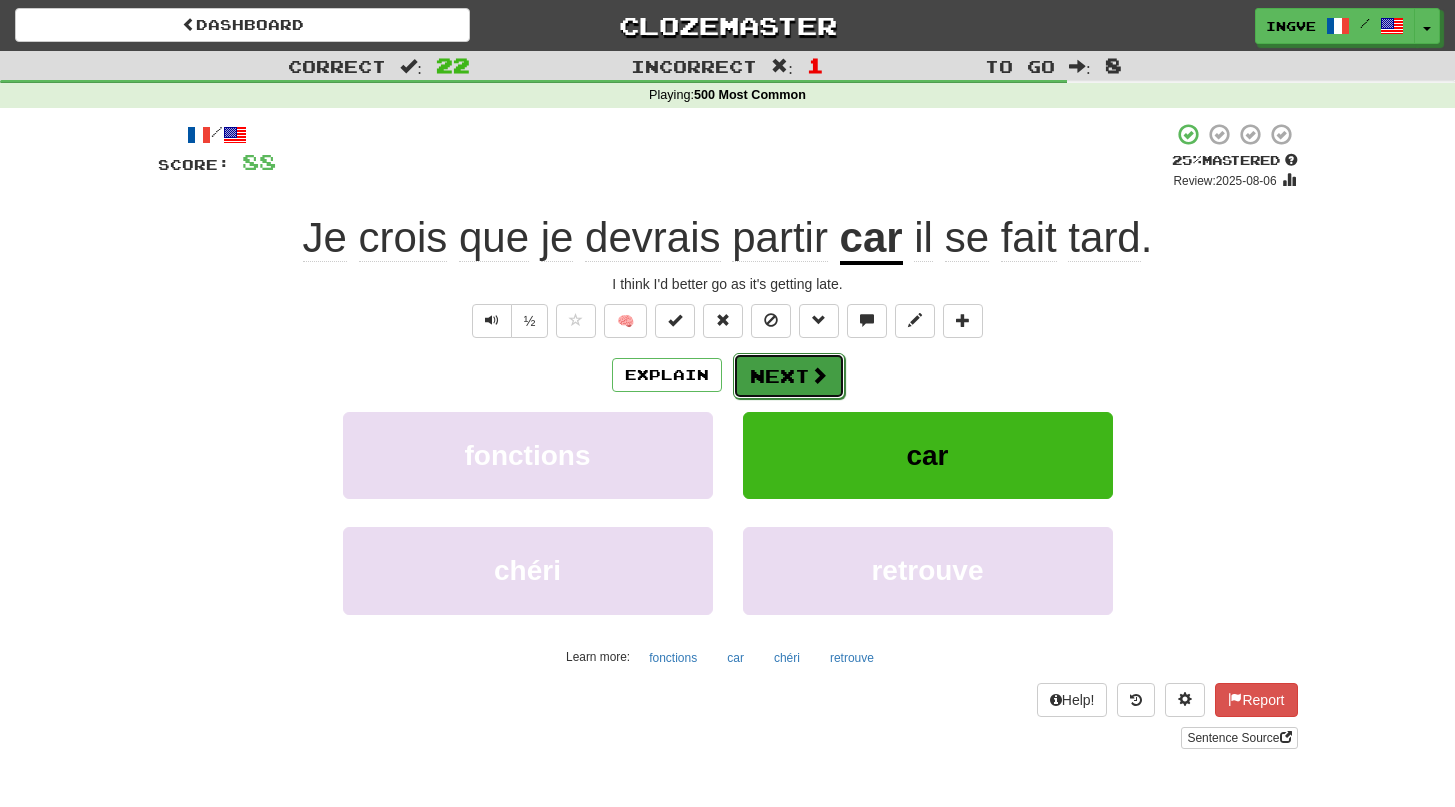 click on "Next" at bounding box center [789, 376] 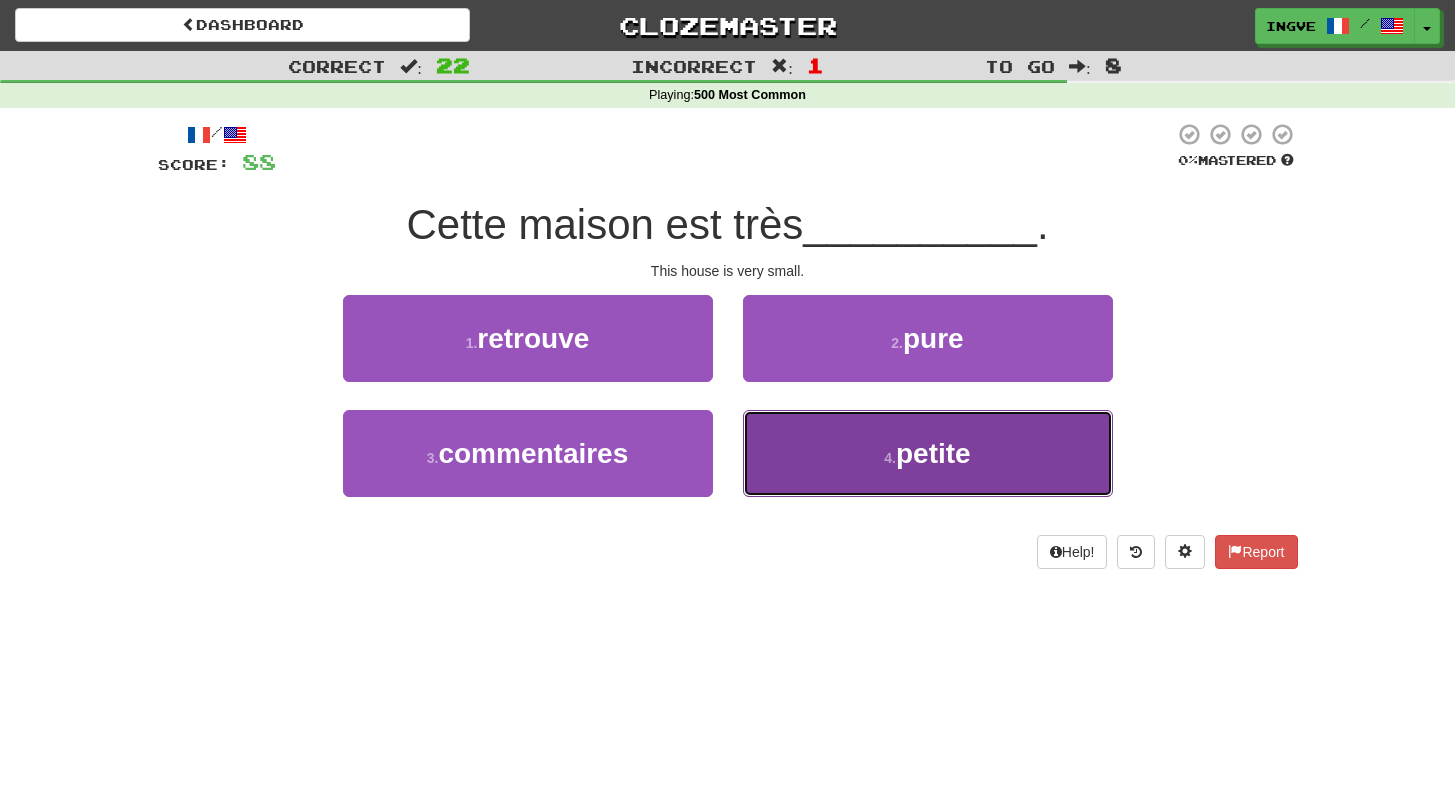 click on "4 .  petite" at bounding box center [928, 453] 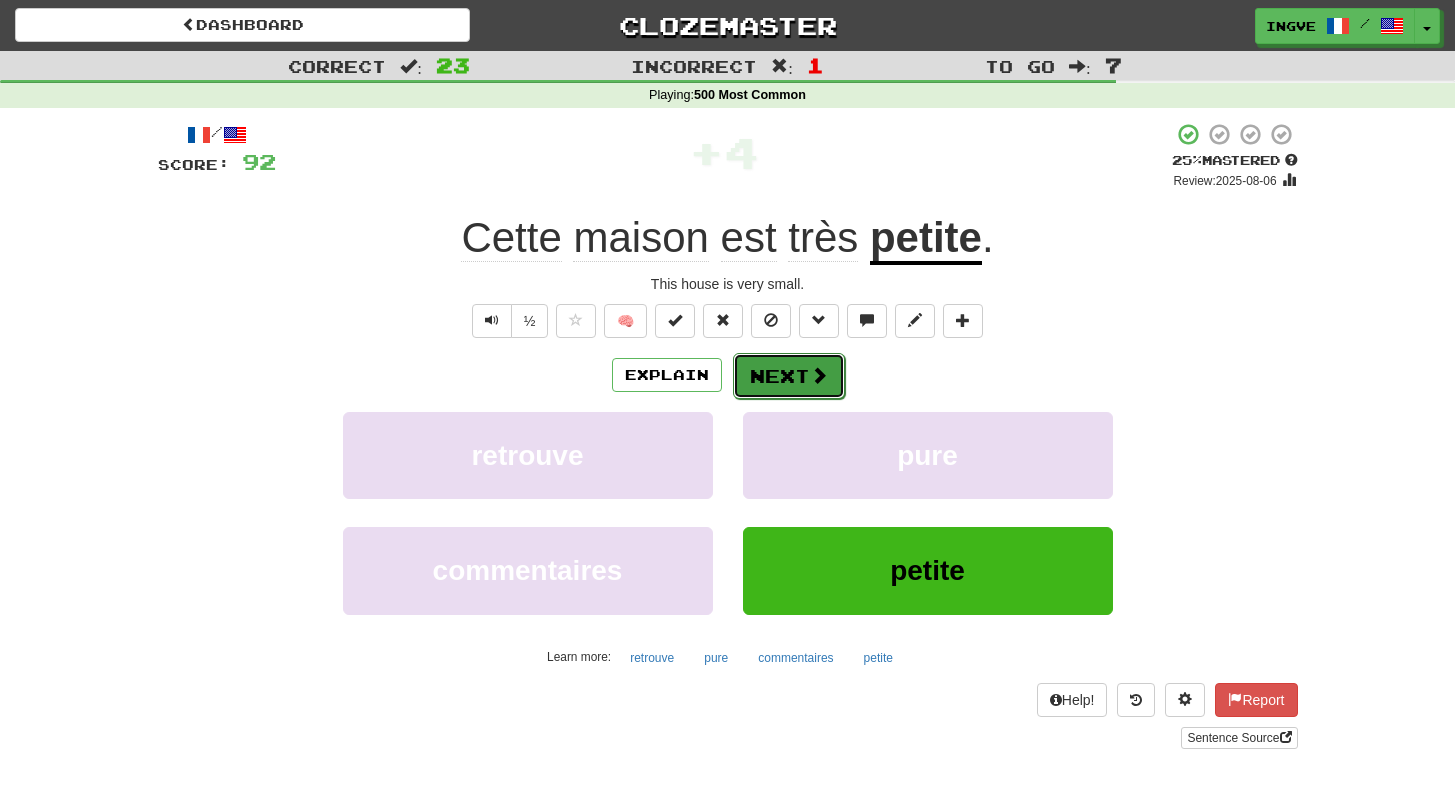 click on "Next" at bounding box center (789, 376) 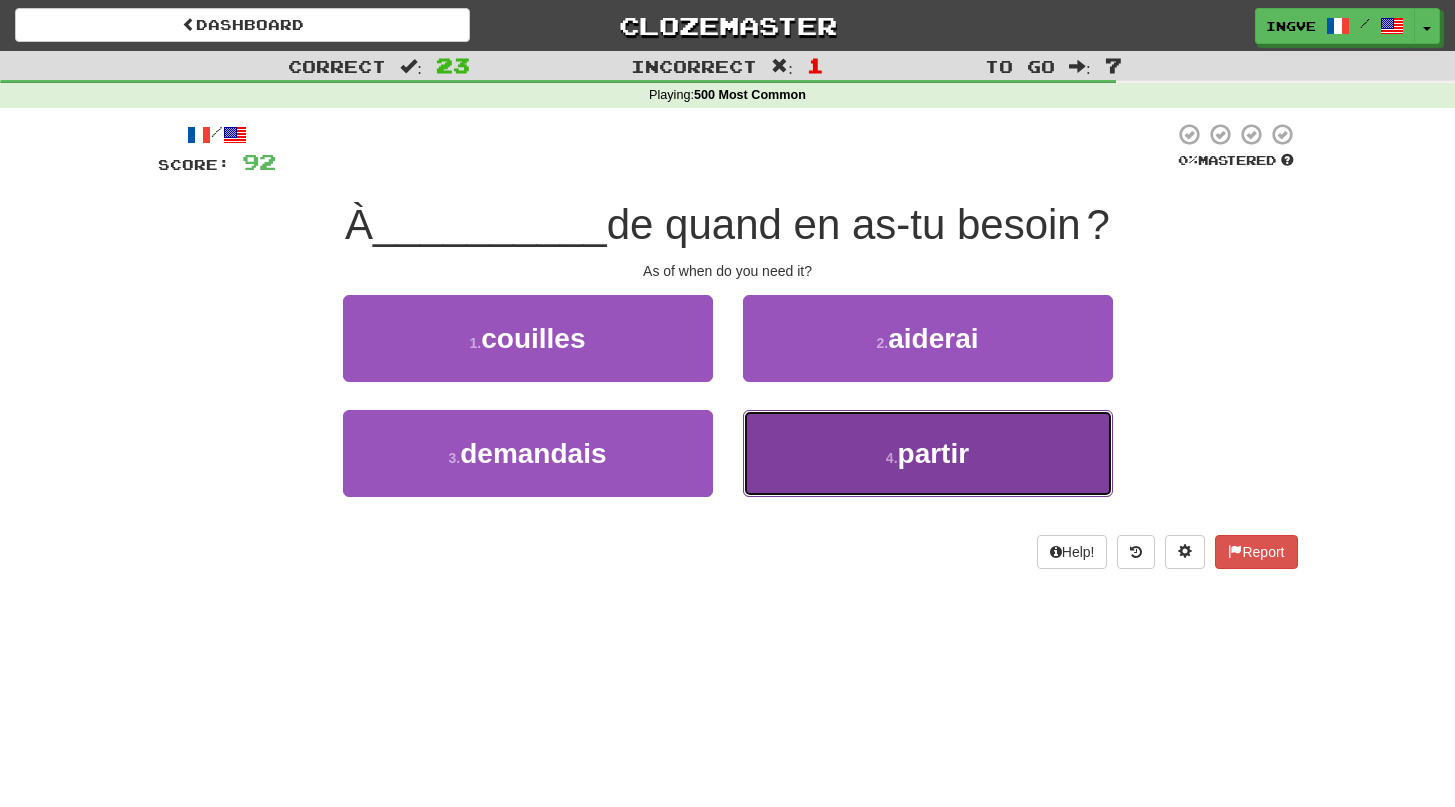click on "4 .  partir" at bounding box center [928, 453] 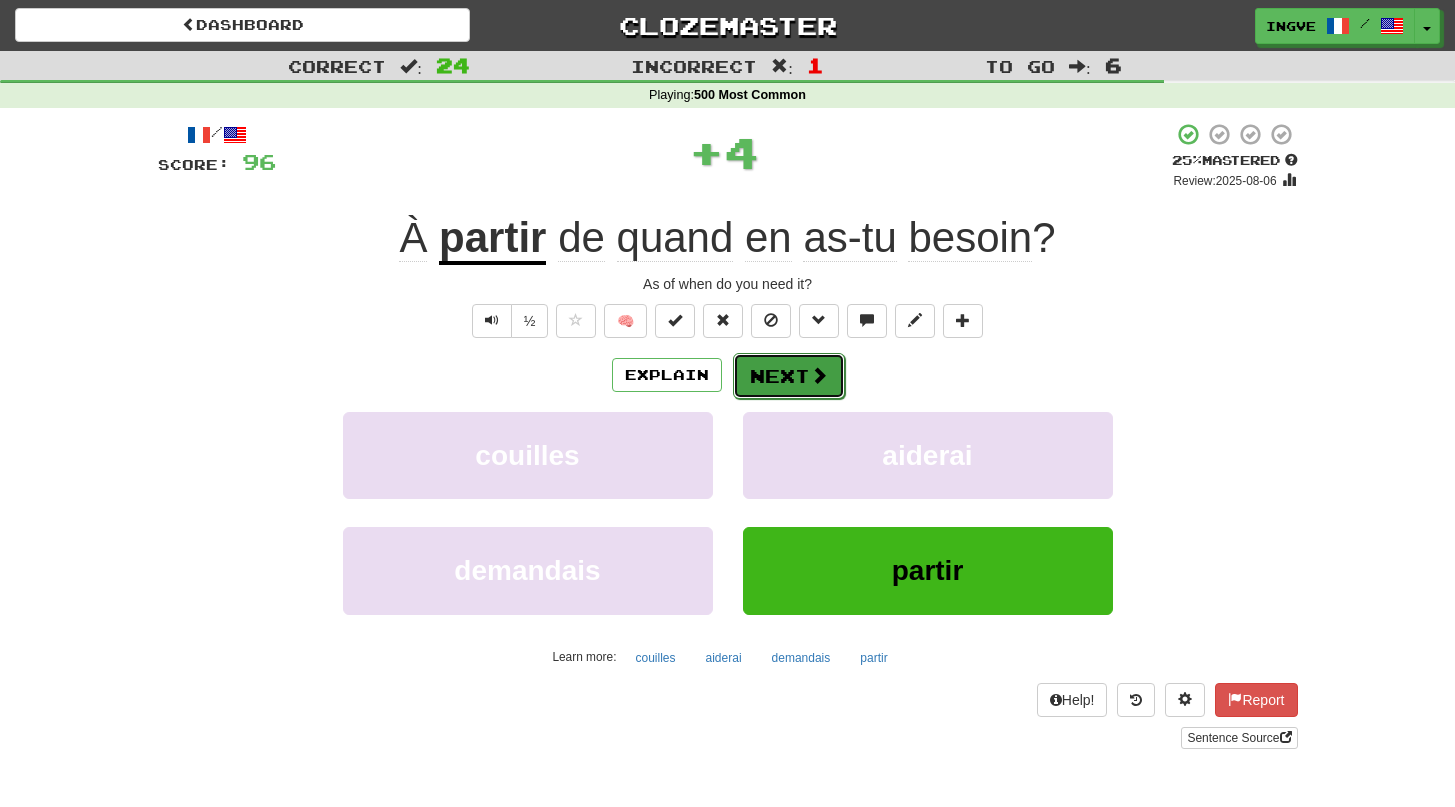 click on "Next" at bounding box center (789, 376) 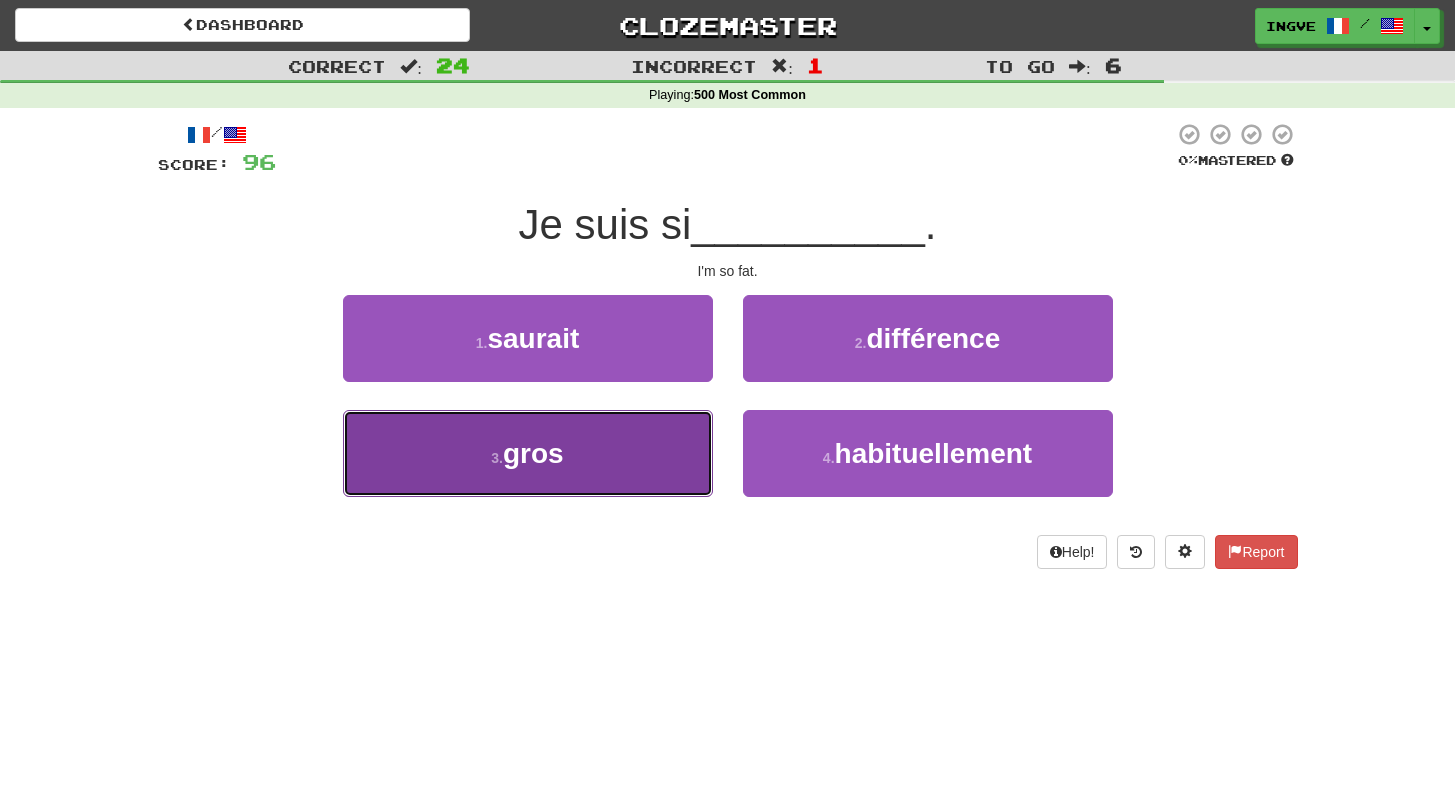 click on "3 .  gros" at bounding box center (528, 453) 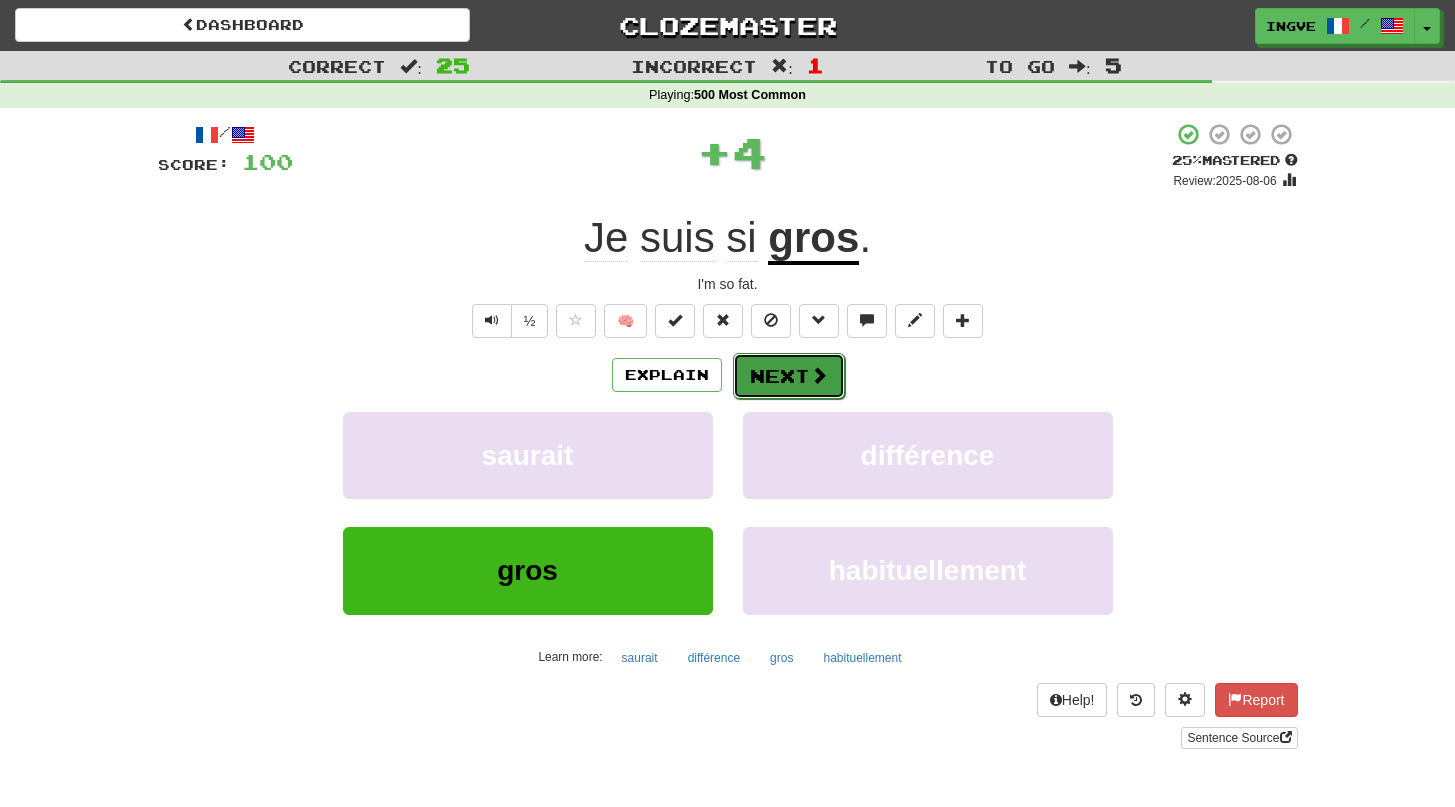 click on "Next" at bounding box center [789, 376] 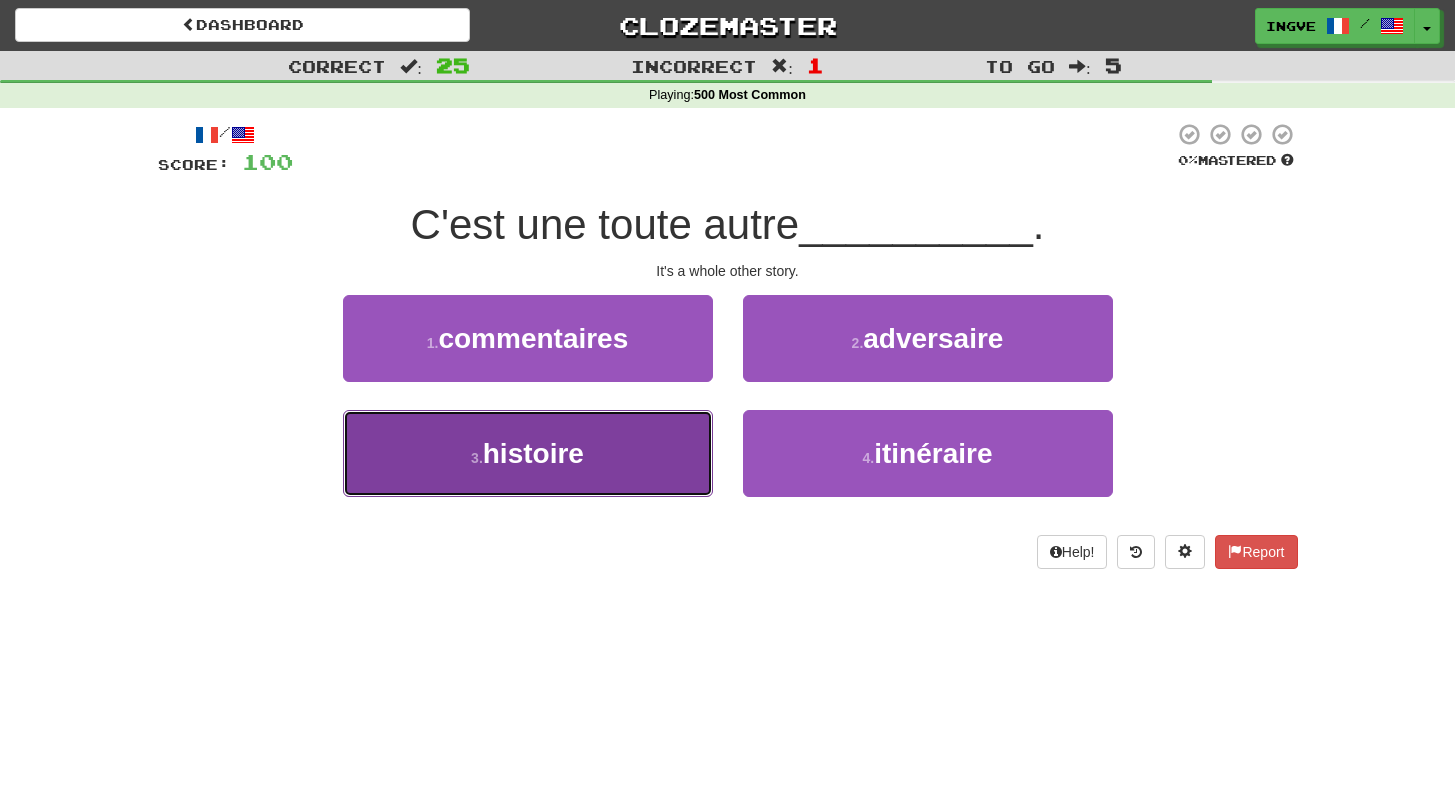 click on "3 .  histoire" at bounding box center [528, 453] 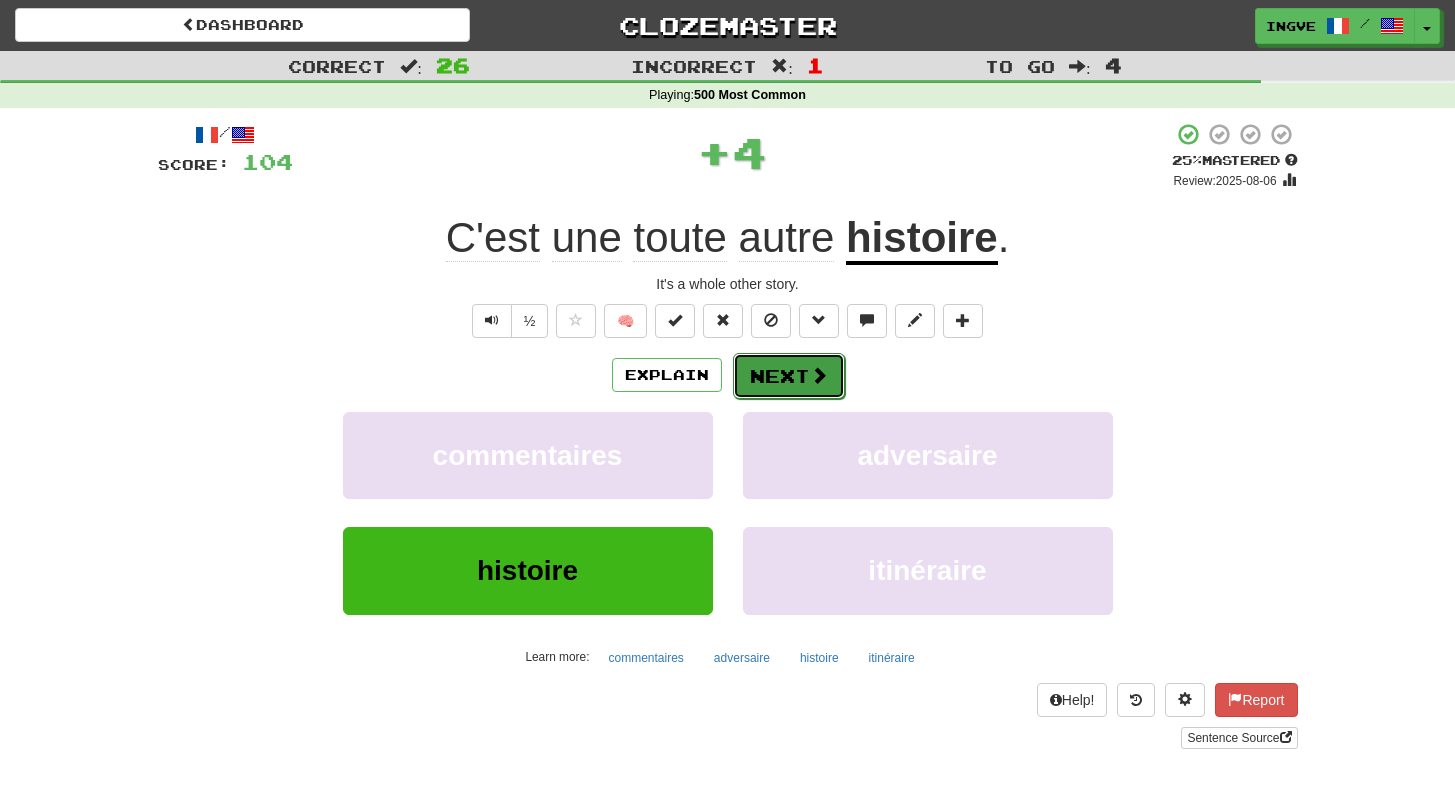 click on "Next" at bounding box center (789, 376) 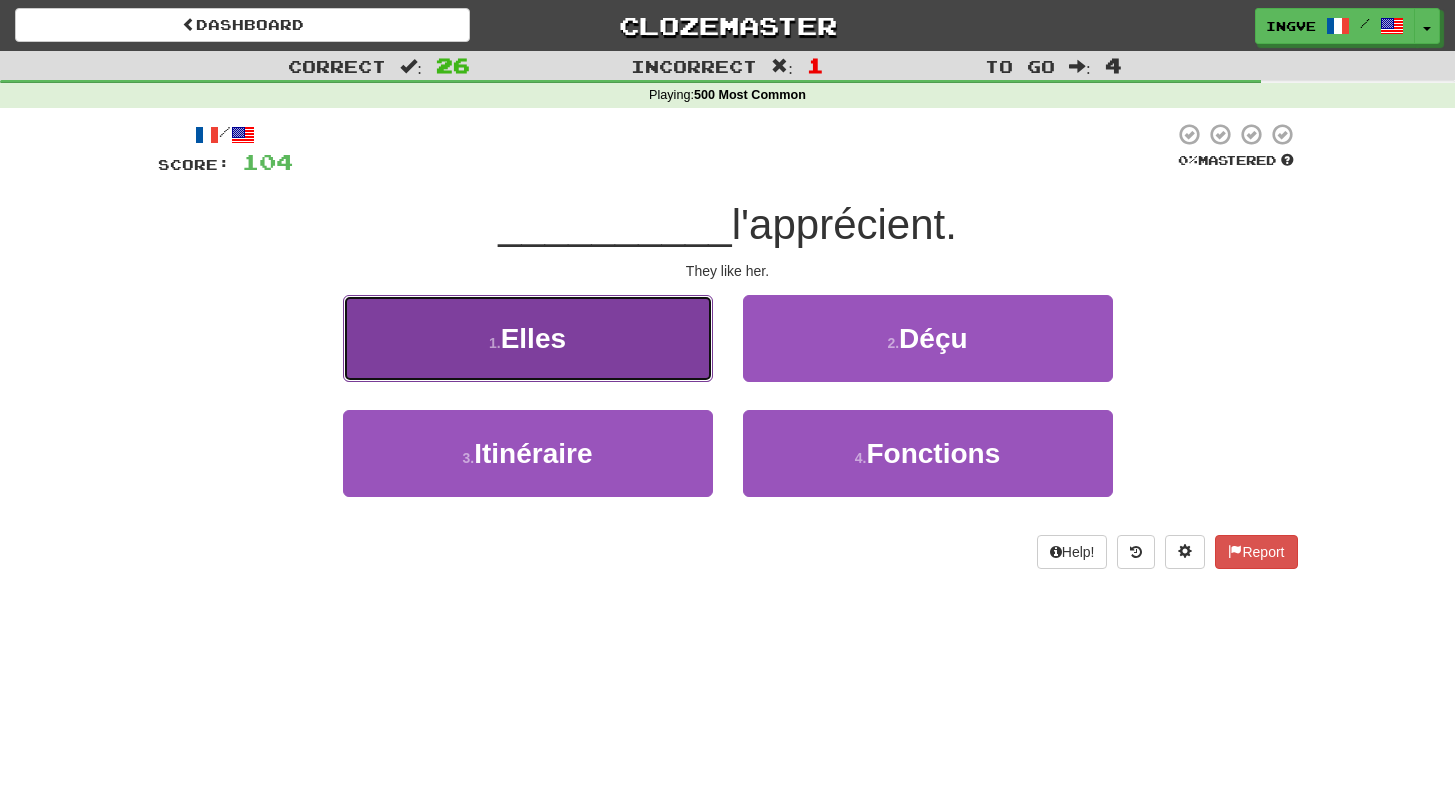 click on "1 .  Elles" at bounding box center [528, 338] 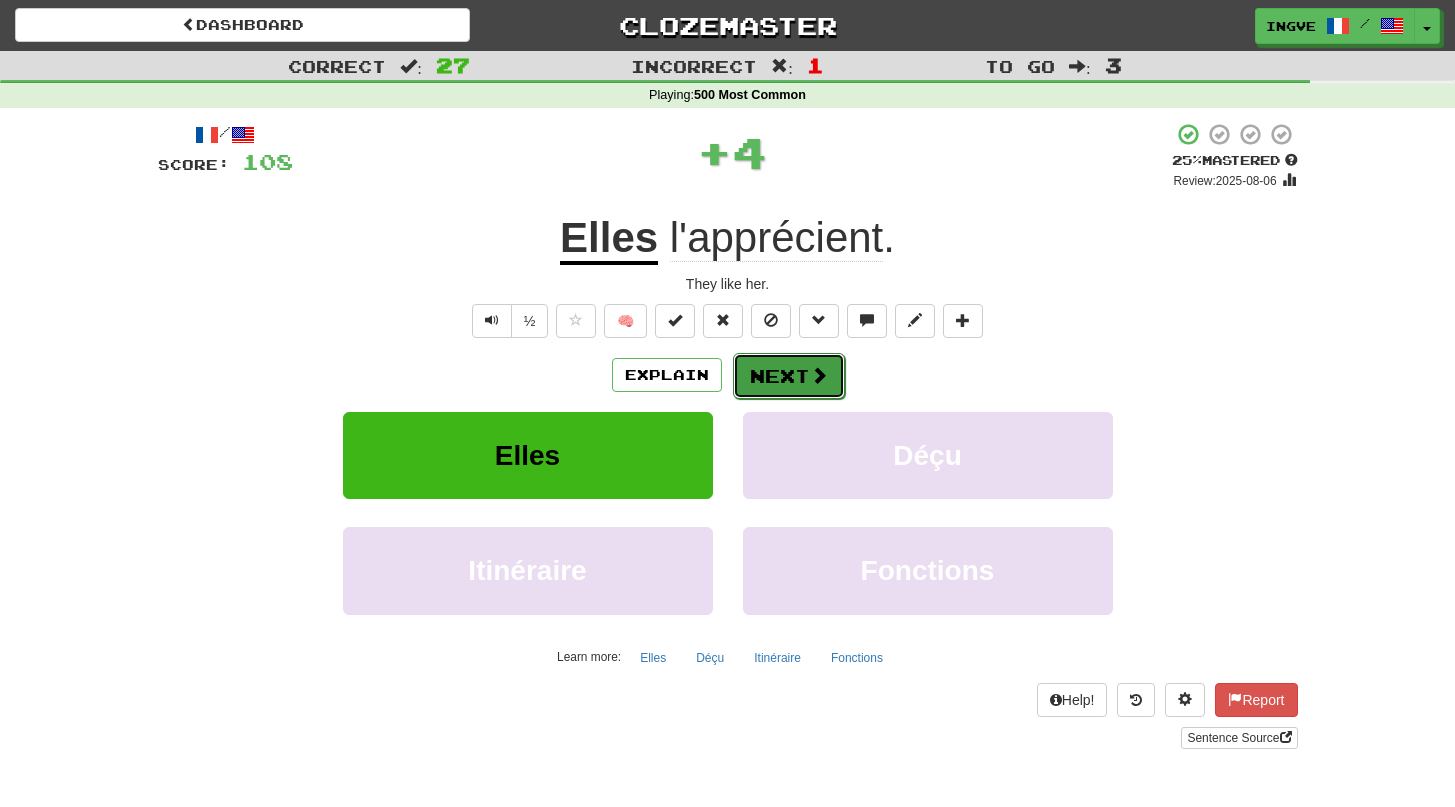 click on "Next" at bounding box center (789, 376) 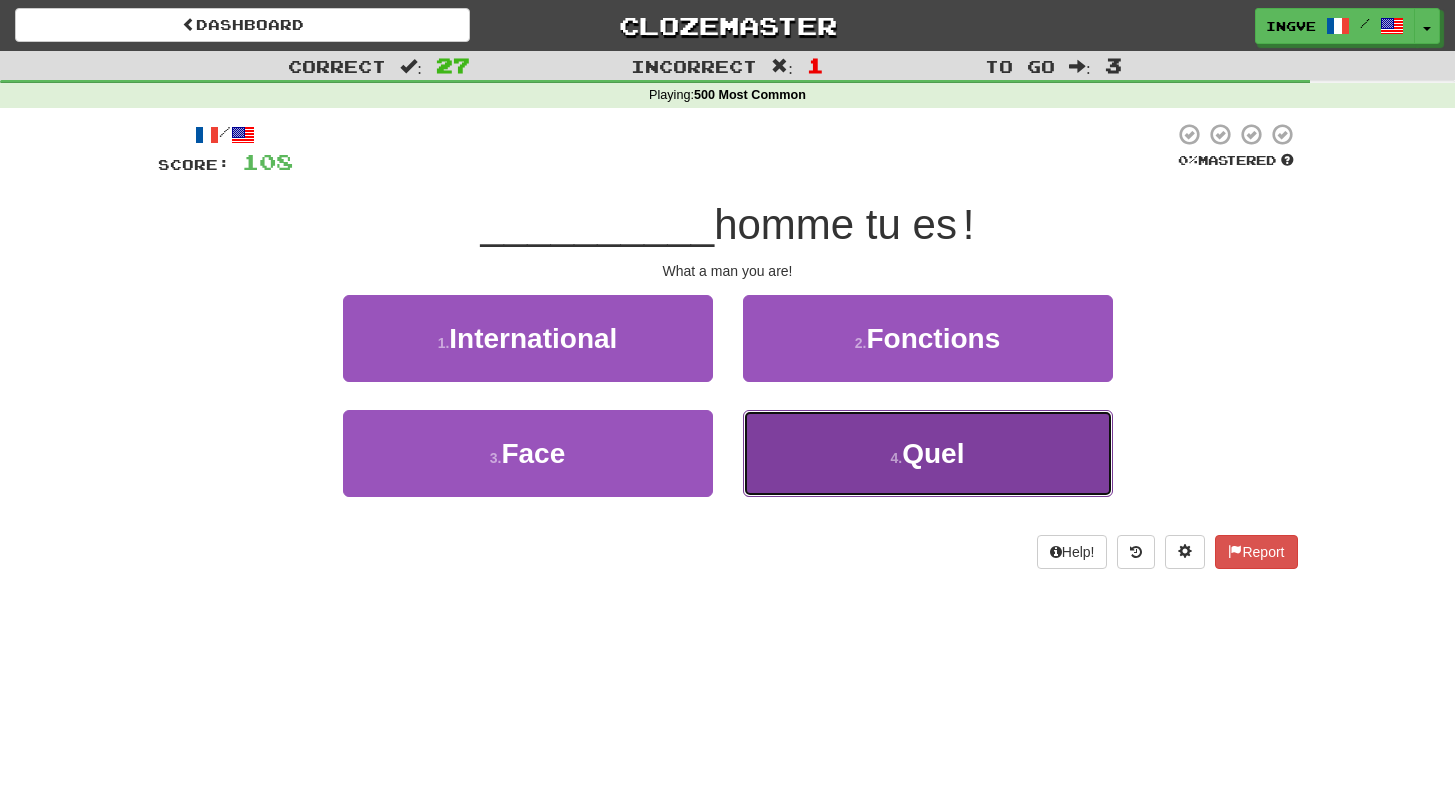 click on "4 .  Quel" at bounding box center (928, 453) 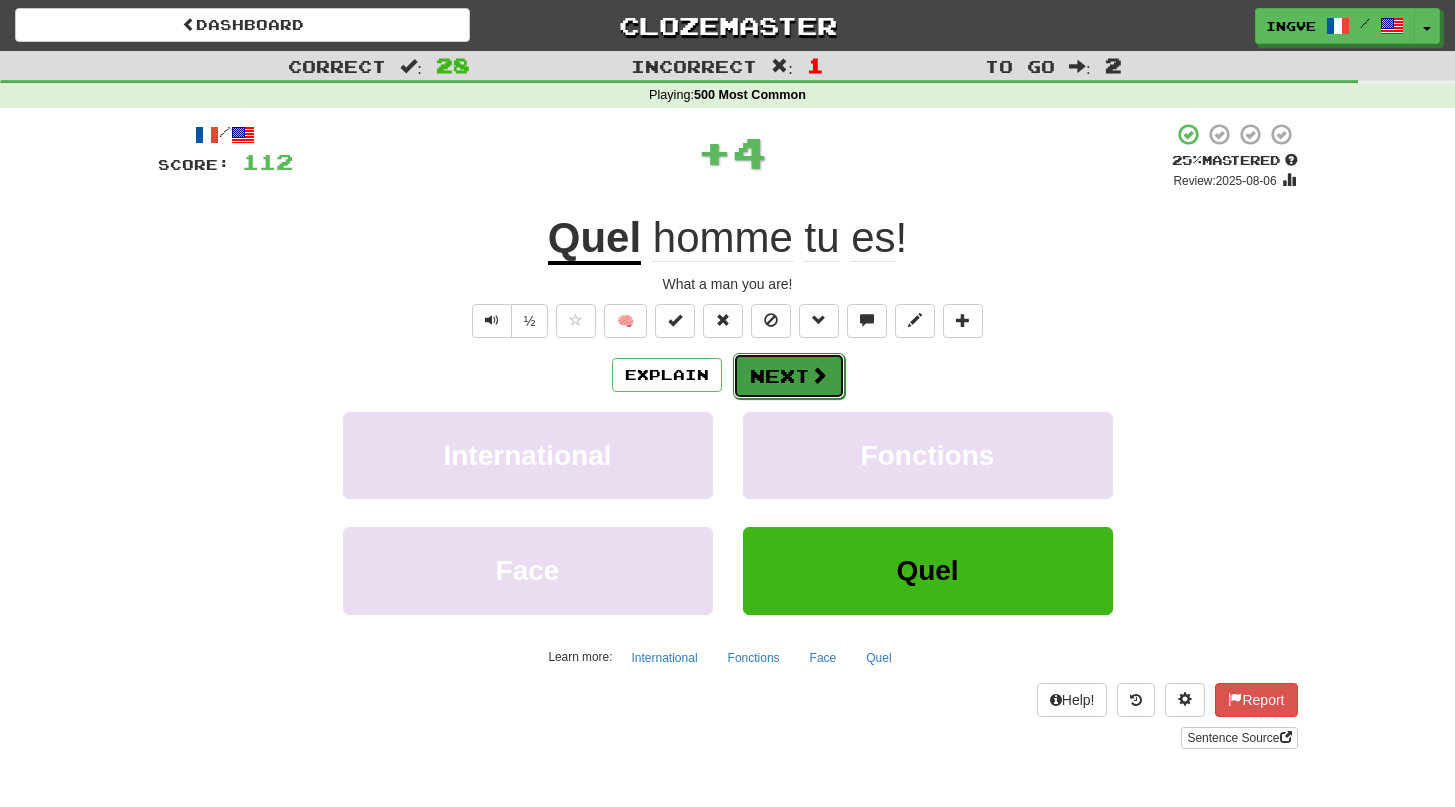 click on "Next" at bounding box center [789, 376] 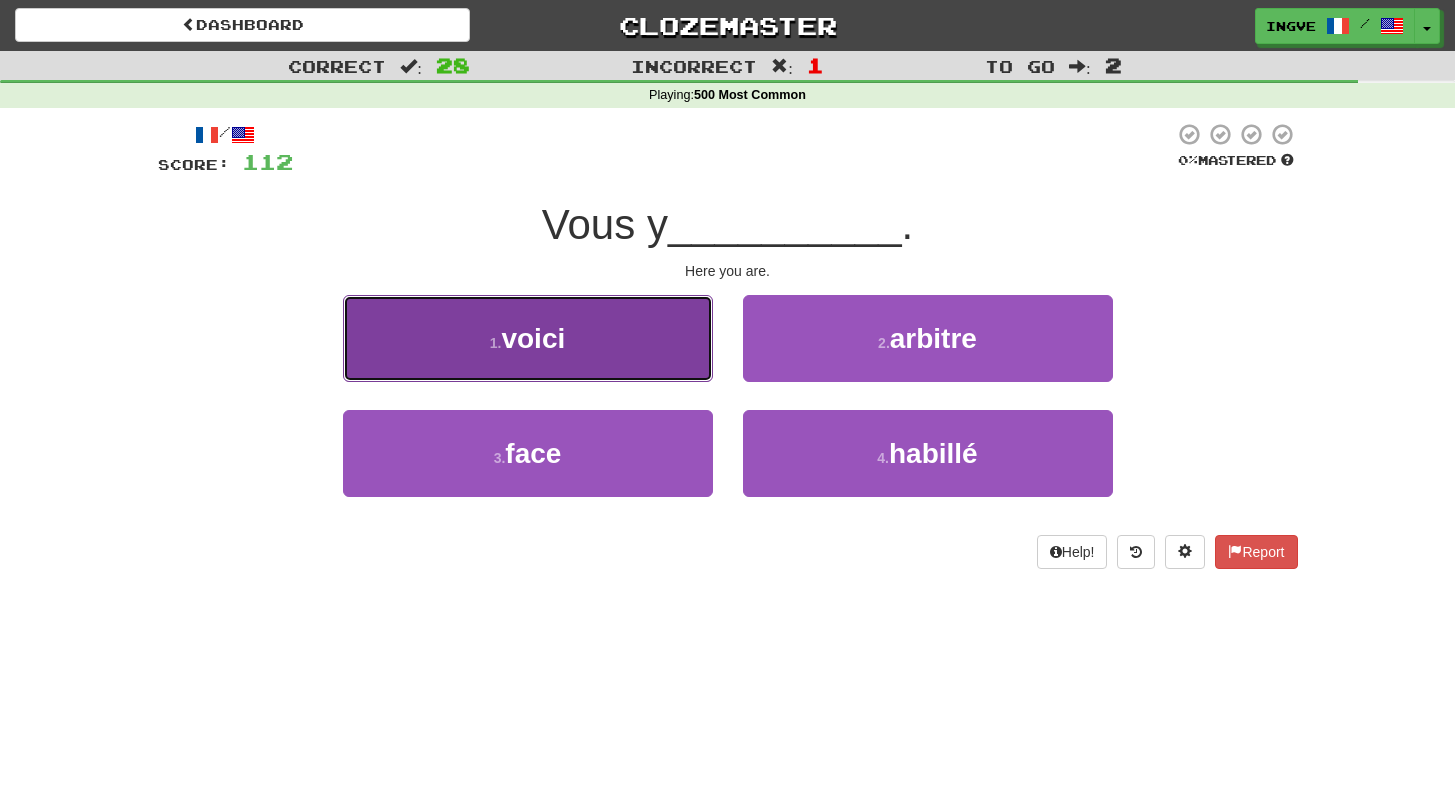 click on "1 .  voici" at bounding box center (528, 338) 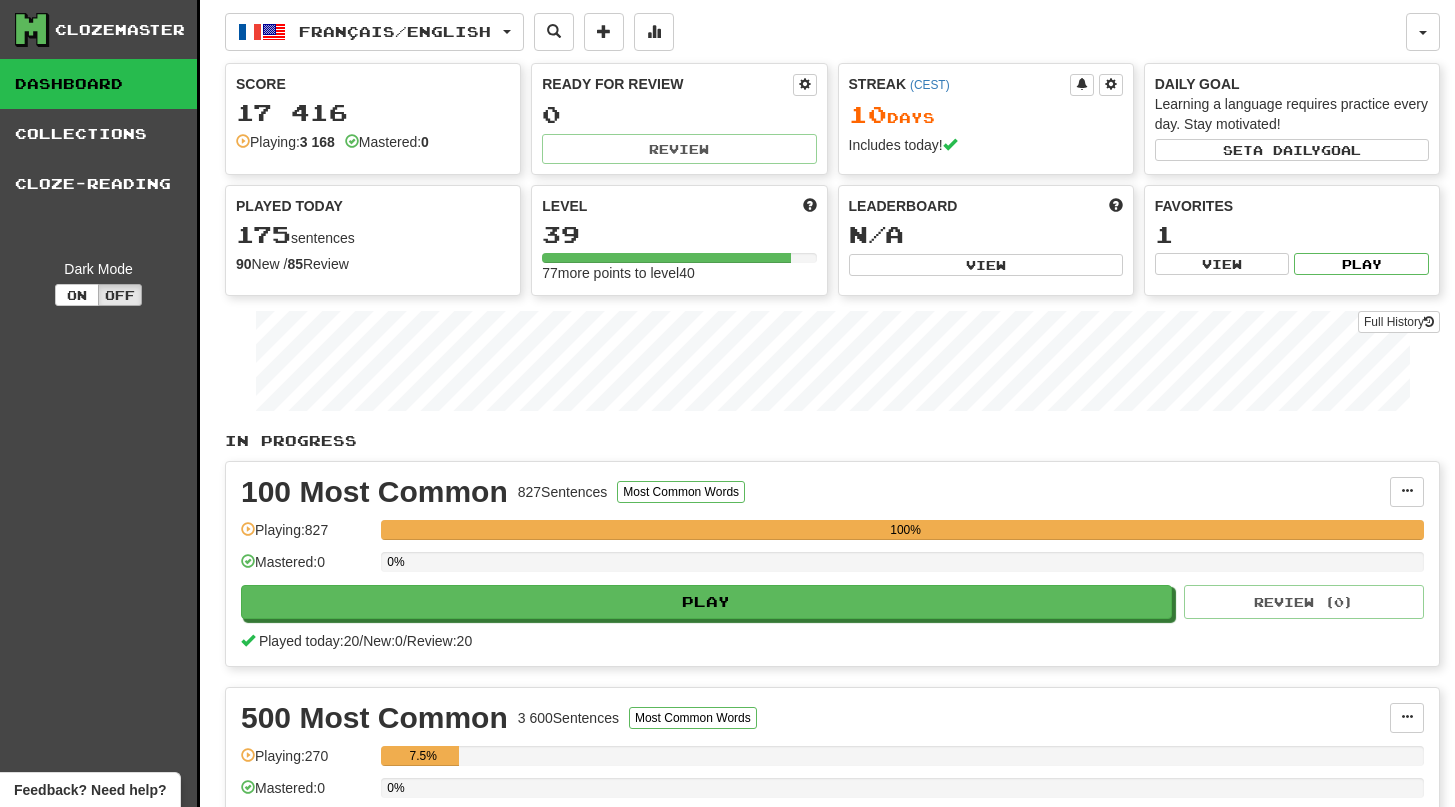 scroll, scrollTop: 0, scrollLeft: 0, axis: both 